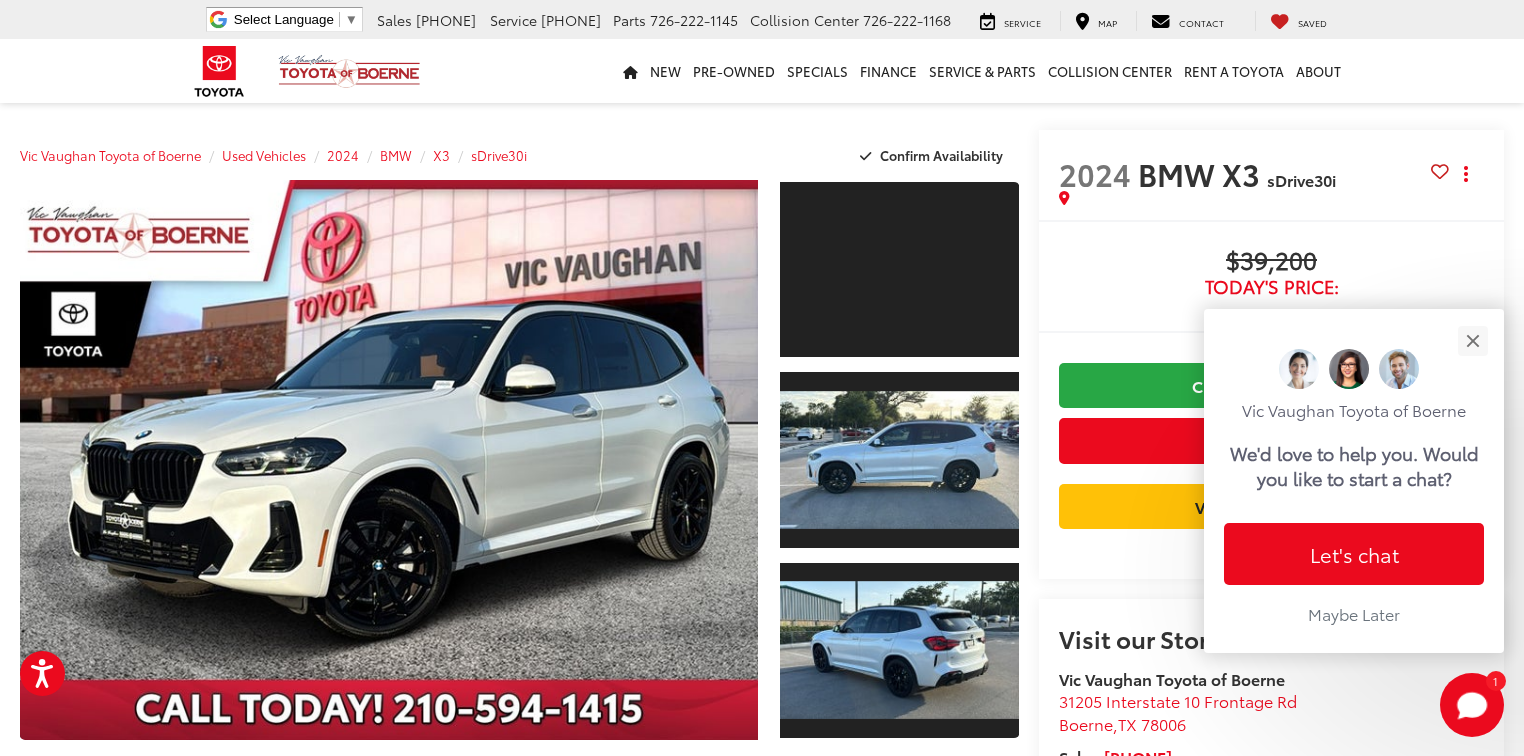scroll, scrollTop: 480, scrollLeft: 0, axis: vertical 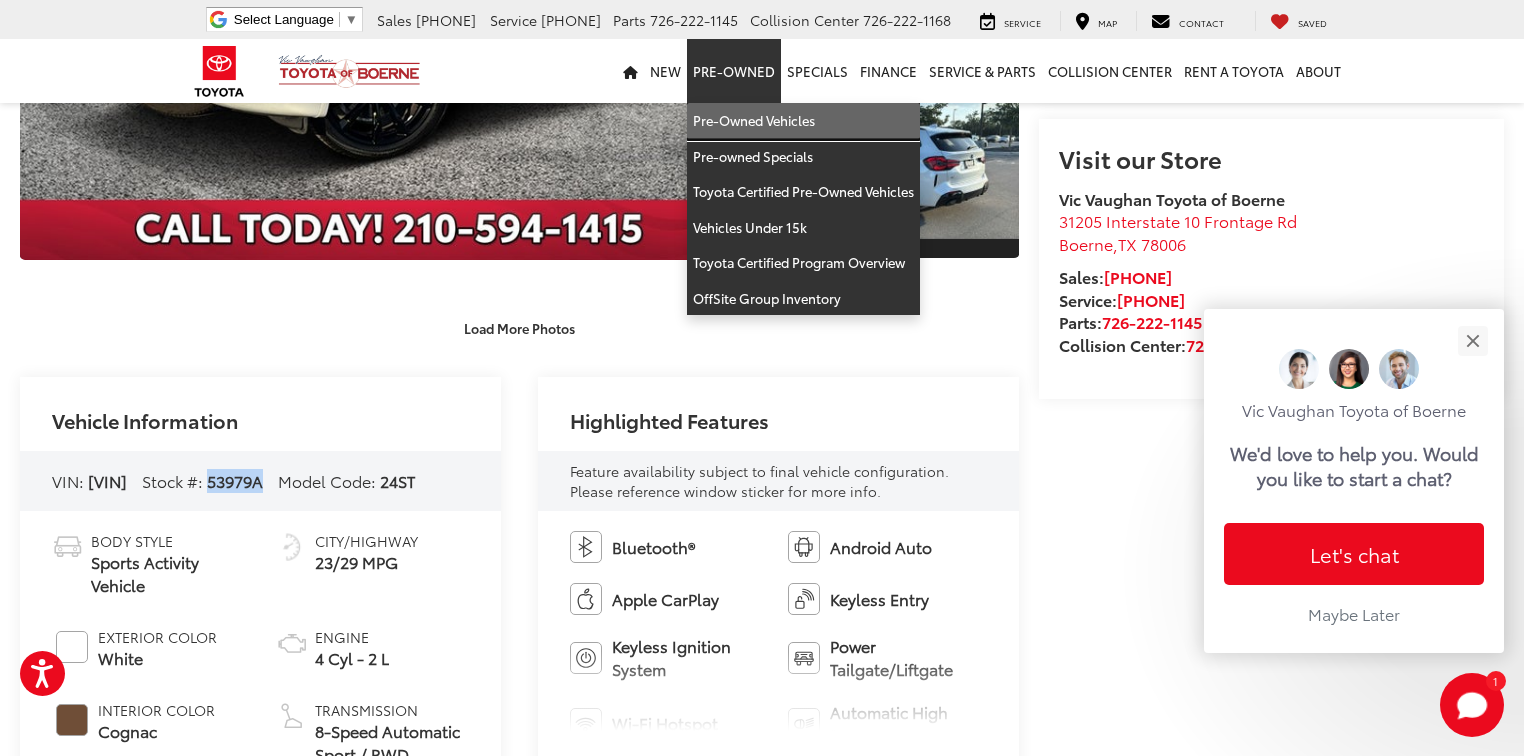 click on "Pre-Owned Vehicles" at bounding box center [803, 121] 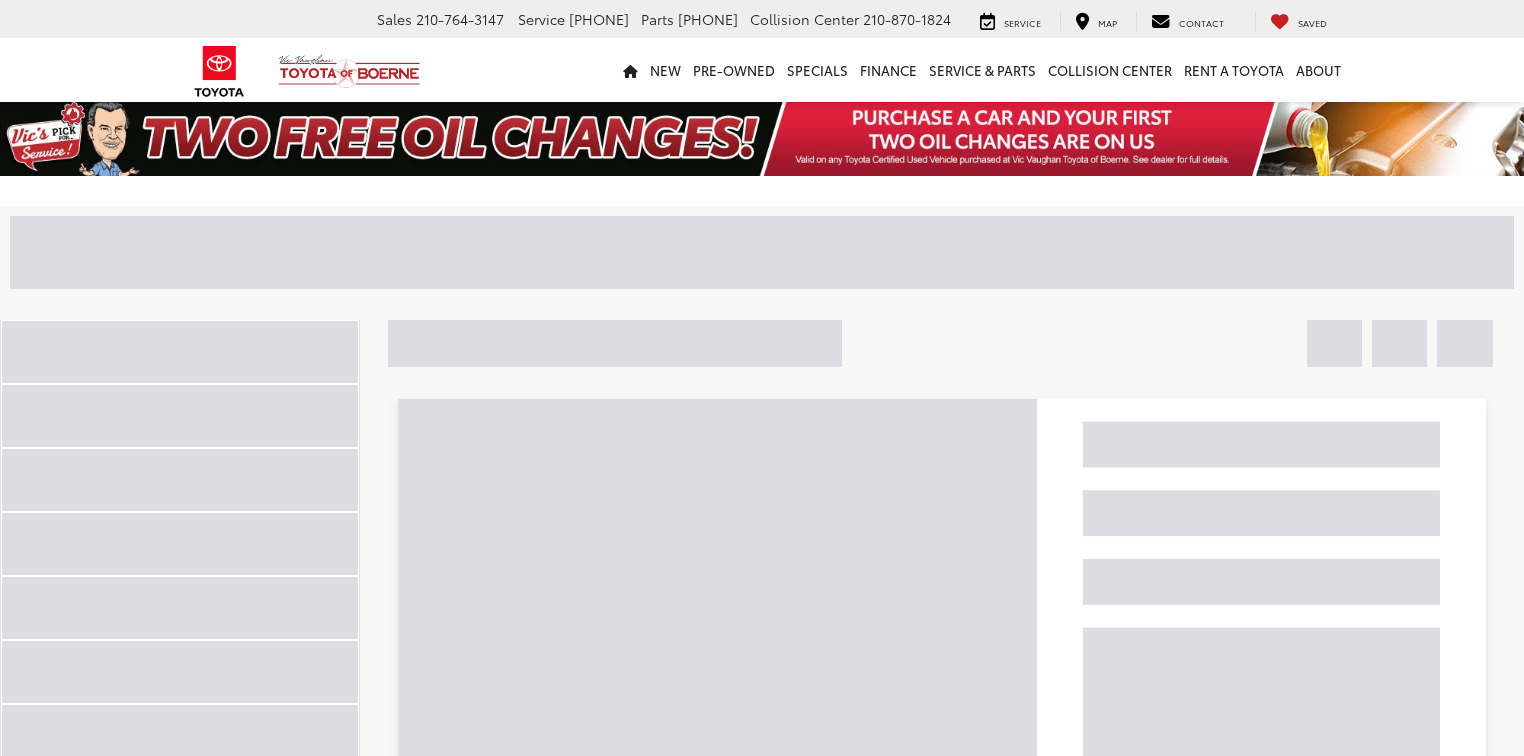 scroll, scrollTop: 0, scrollLeft: 0, axis: both 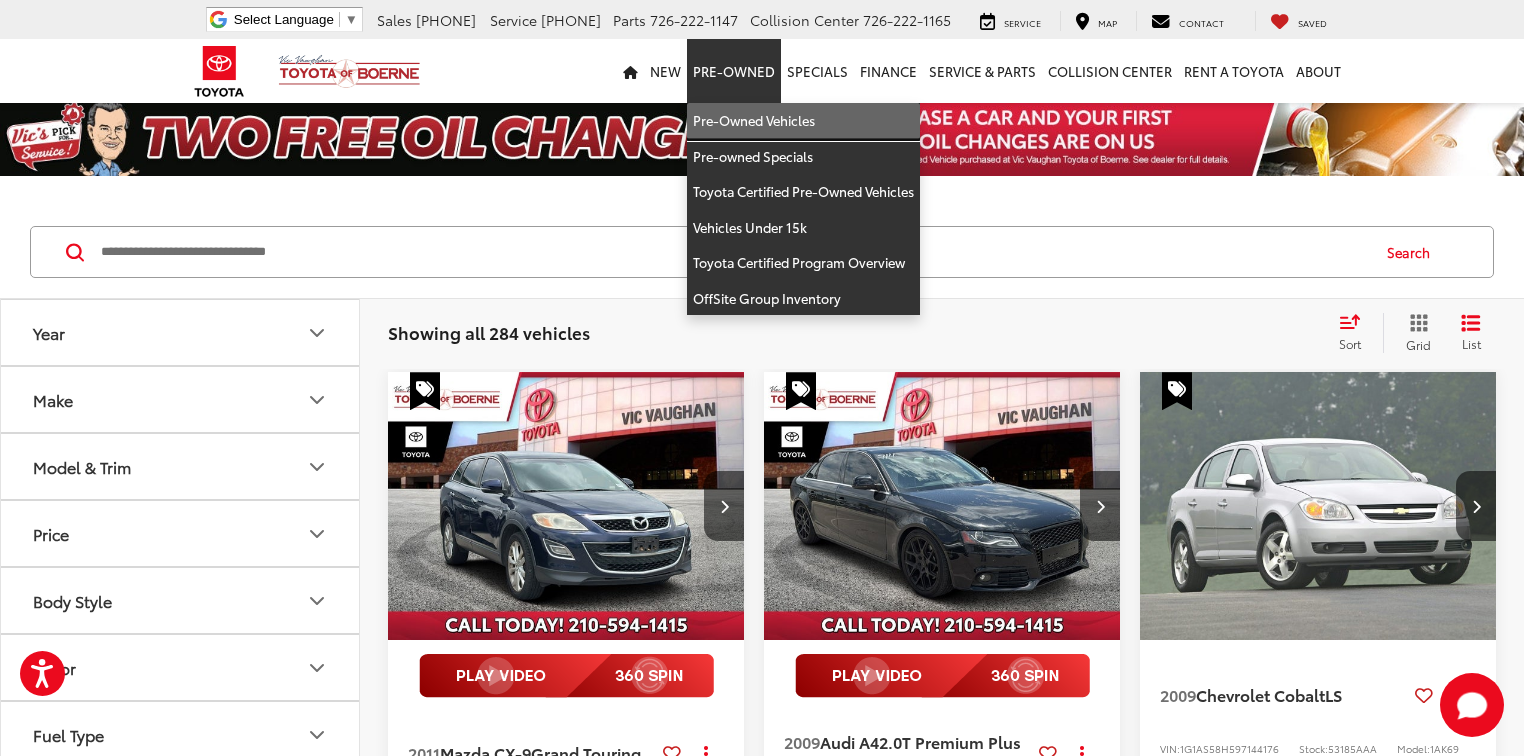 click on "Pre-Owned Vehicles" at bounding box center (803, 121) 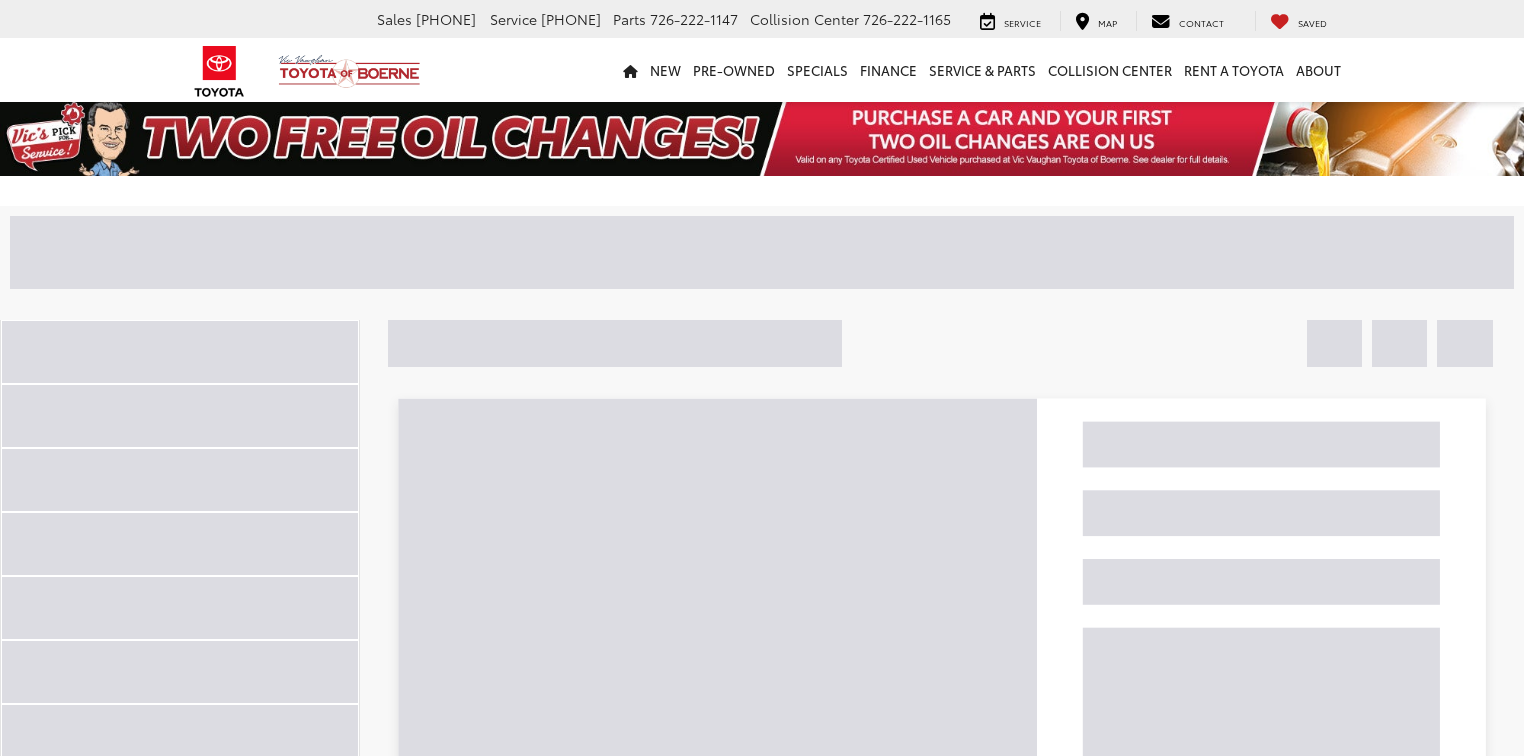 scroll, scrollTop: 0, scrollLeft: 0, axis: both 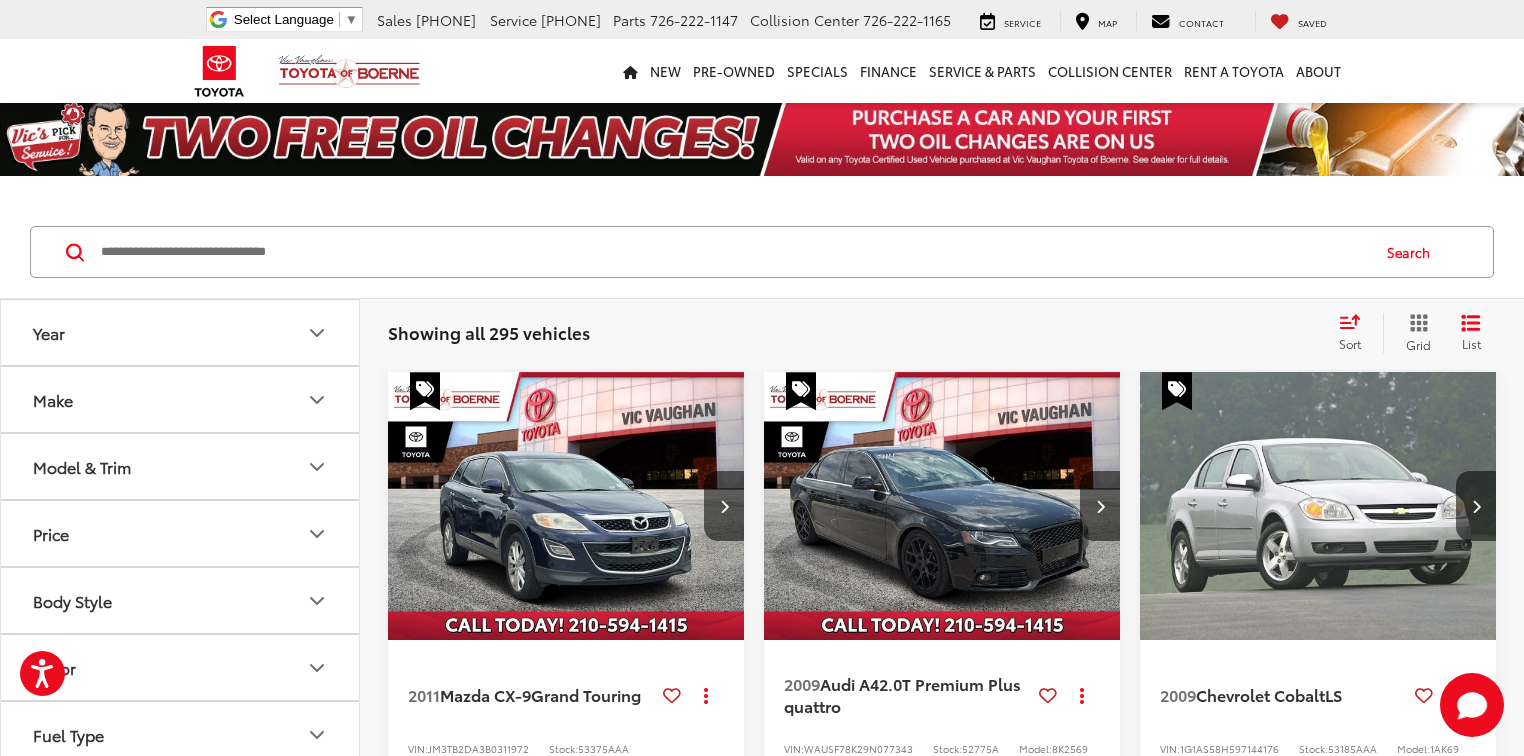 click on "Make" at bounding box center [181, 399] 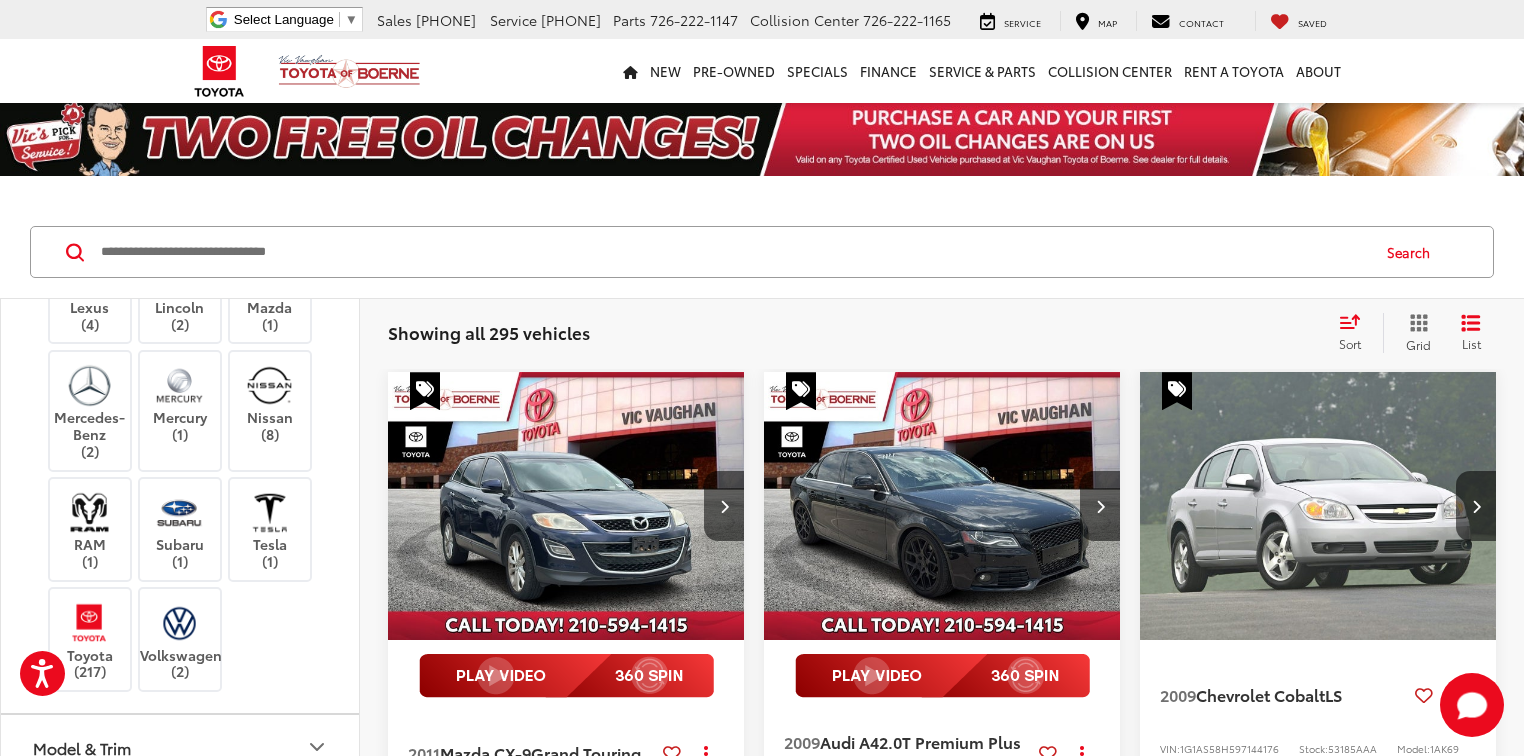 scroll, scrollTop: 720, scrollLeft: 0, axis: vertical 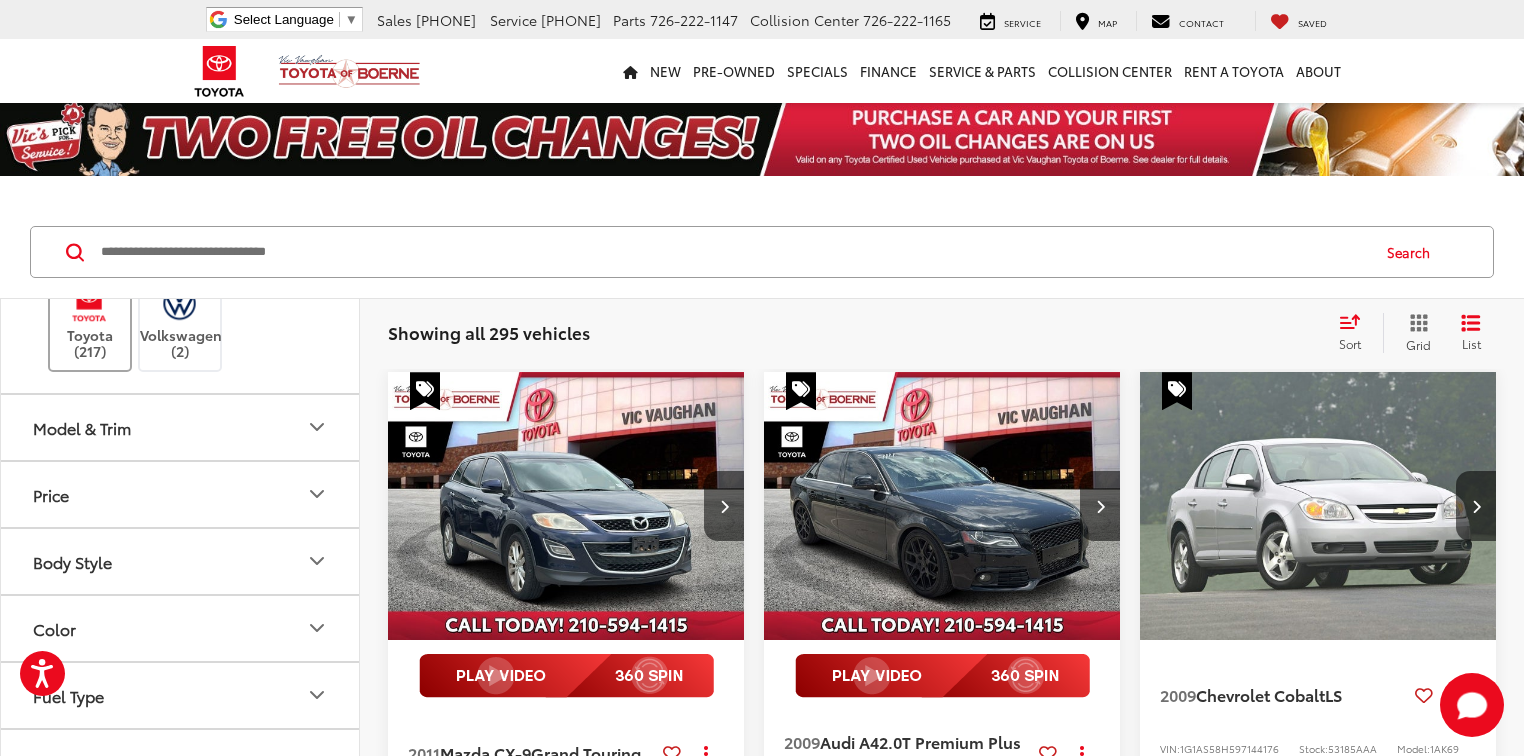 click at bounding box center (89, 302) 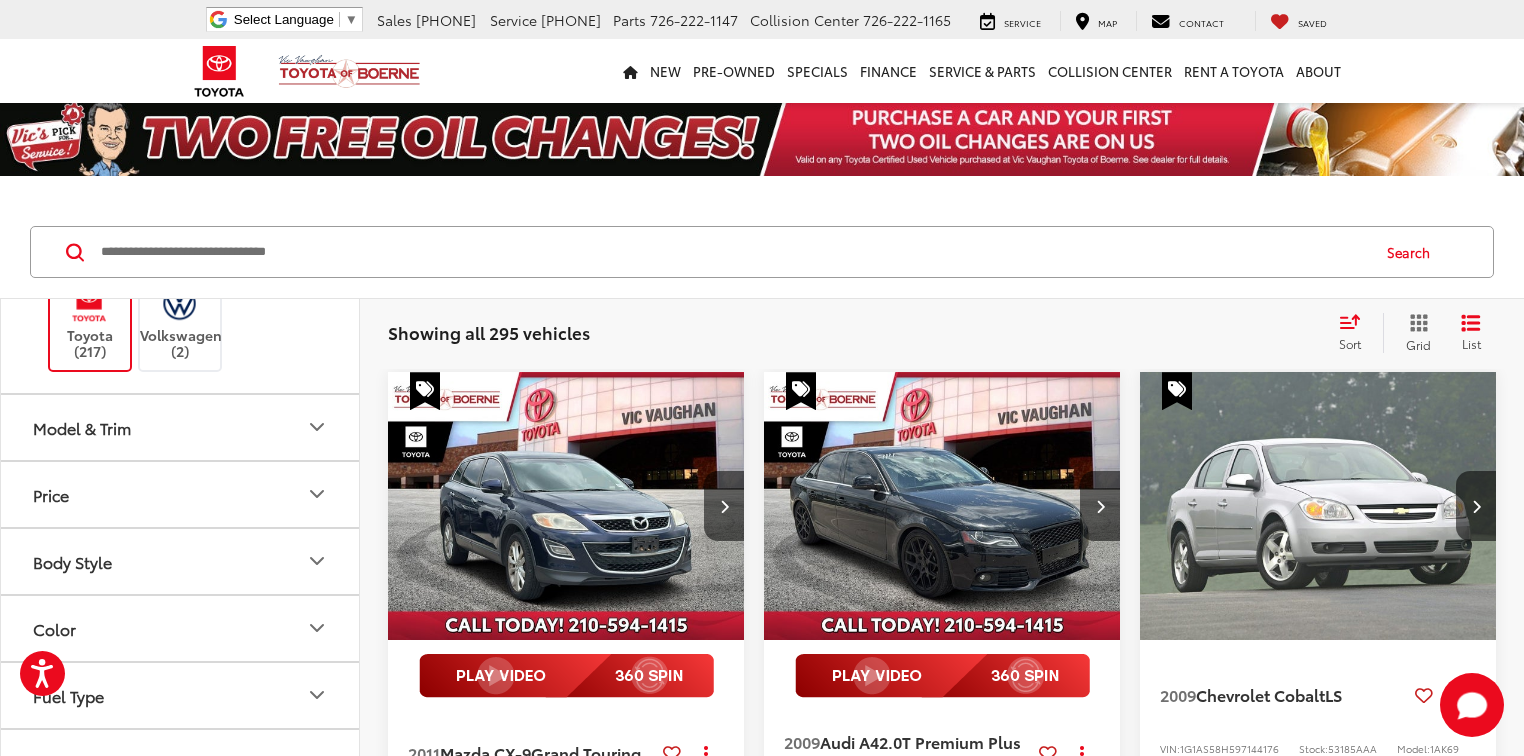 scroll, scrollTop: 610, scrollLeft: 0, axis: vertical 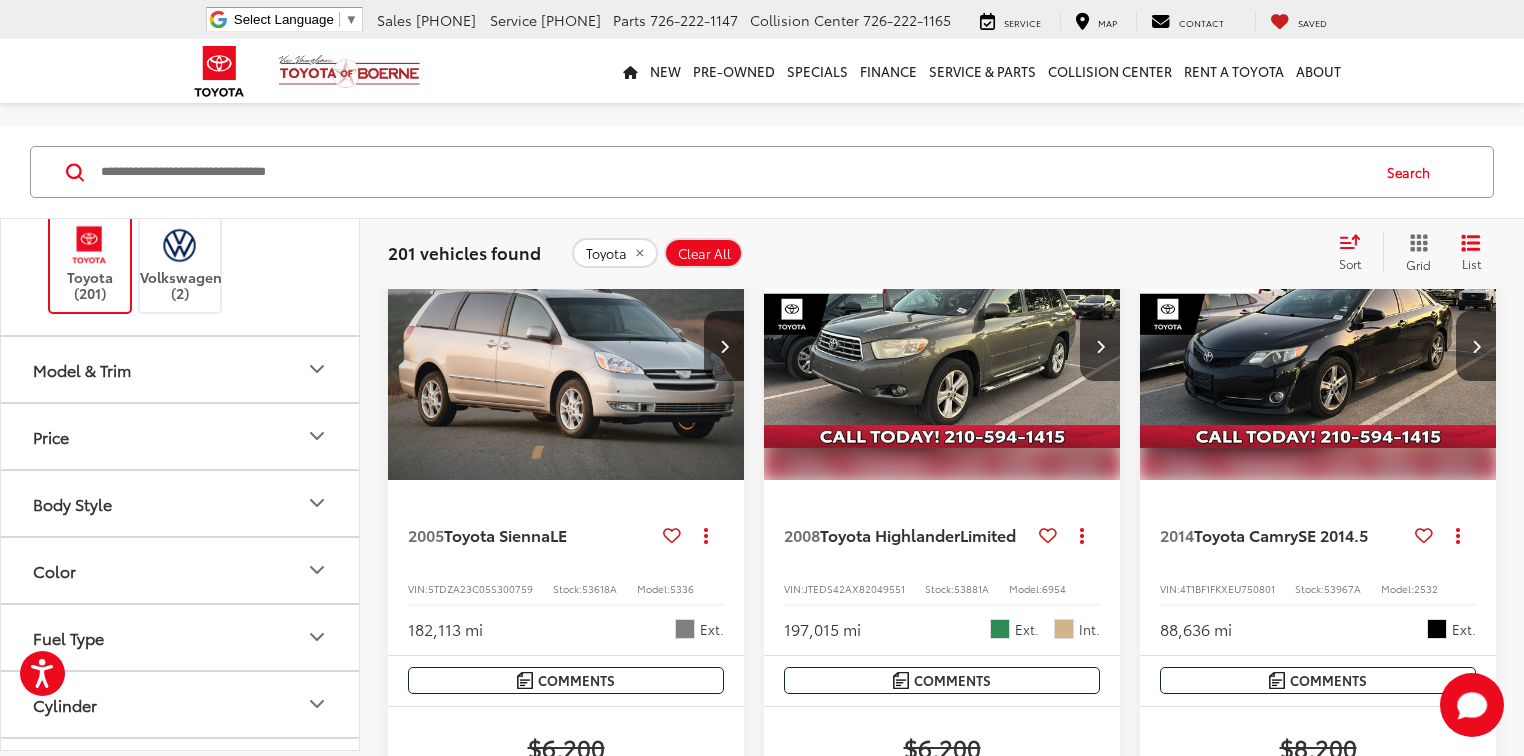 click on "Model & Trim" at bounding box center (181, 369) 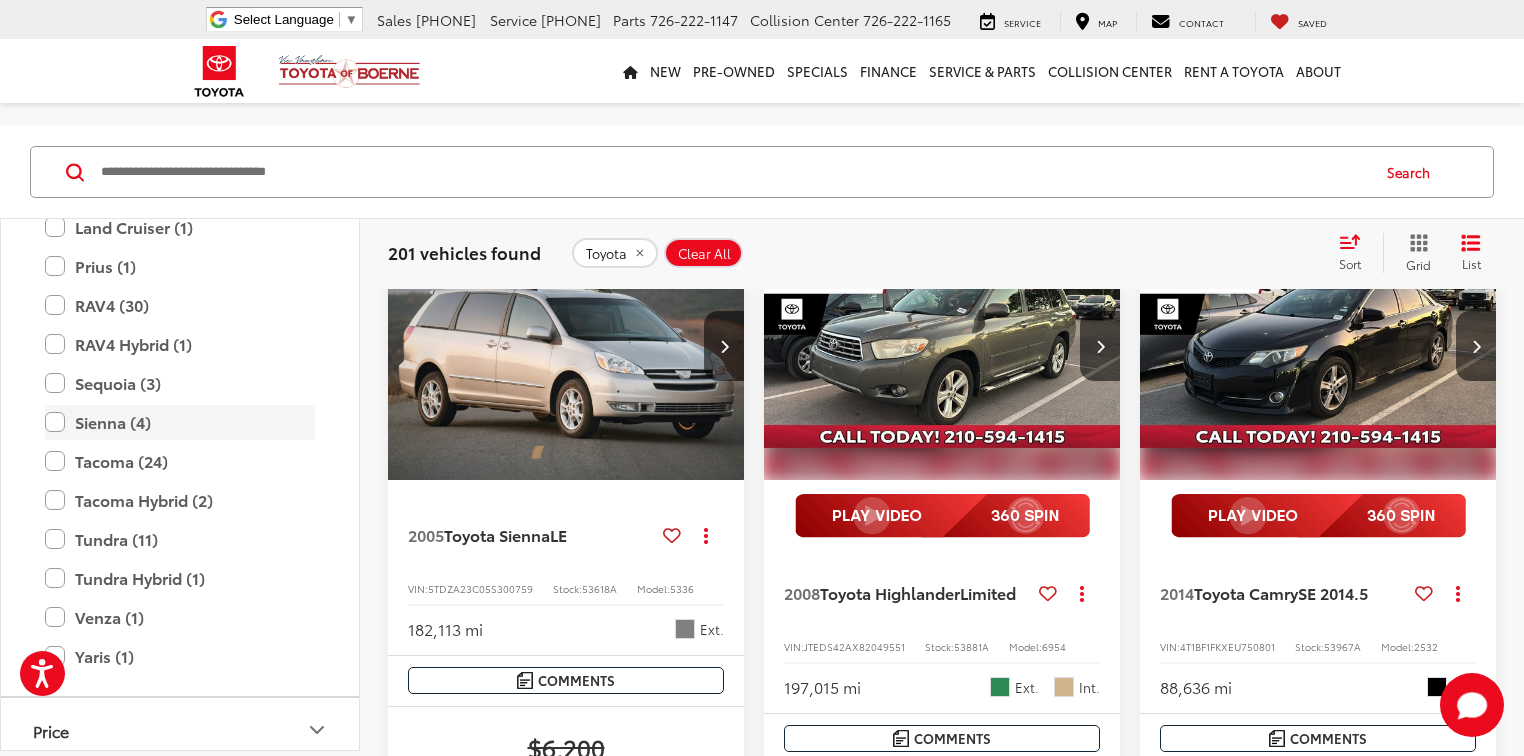 scroll, scrollTop: 1410, scrollLeft: 0, axis: vertical 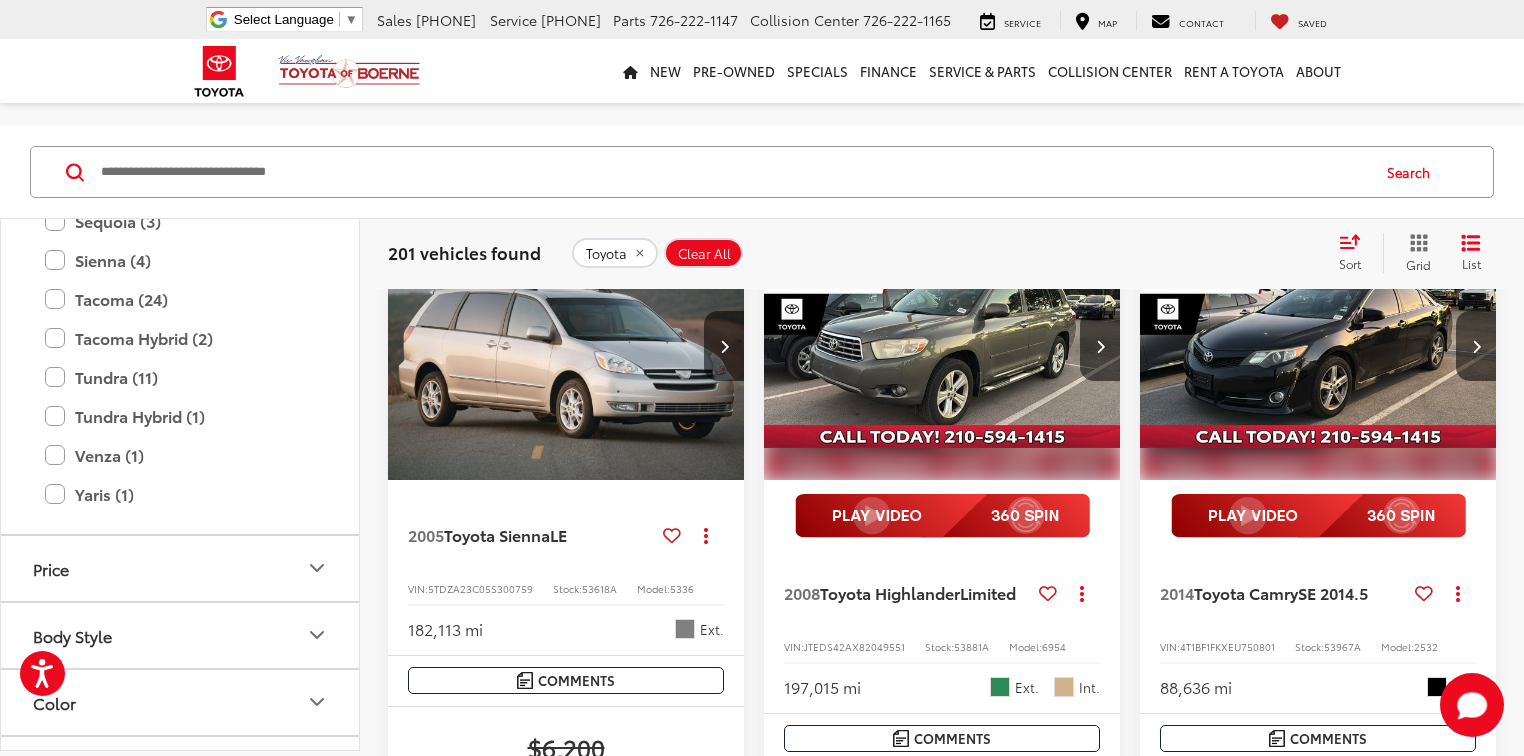 click on "RAV4 (30)" at bounding box center (180, 143) 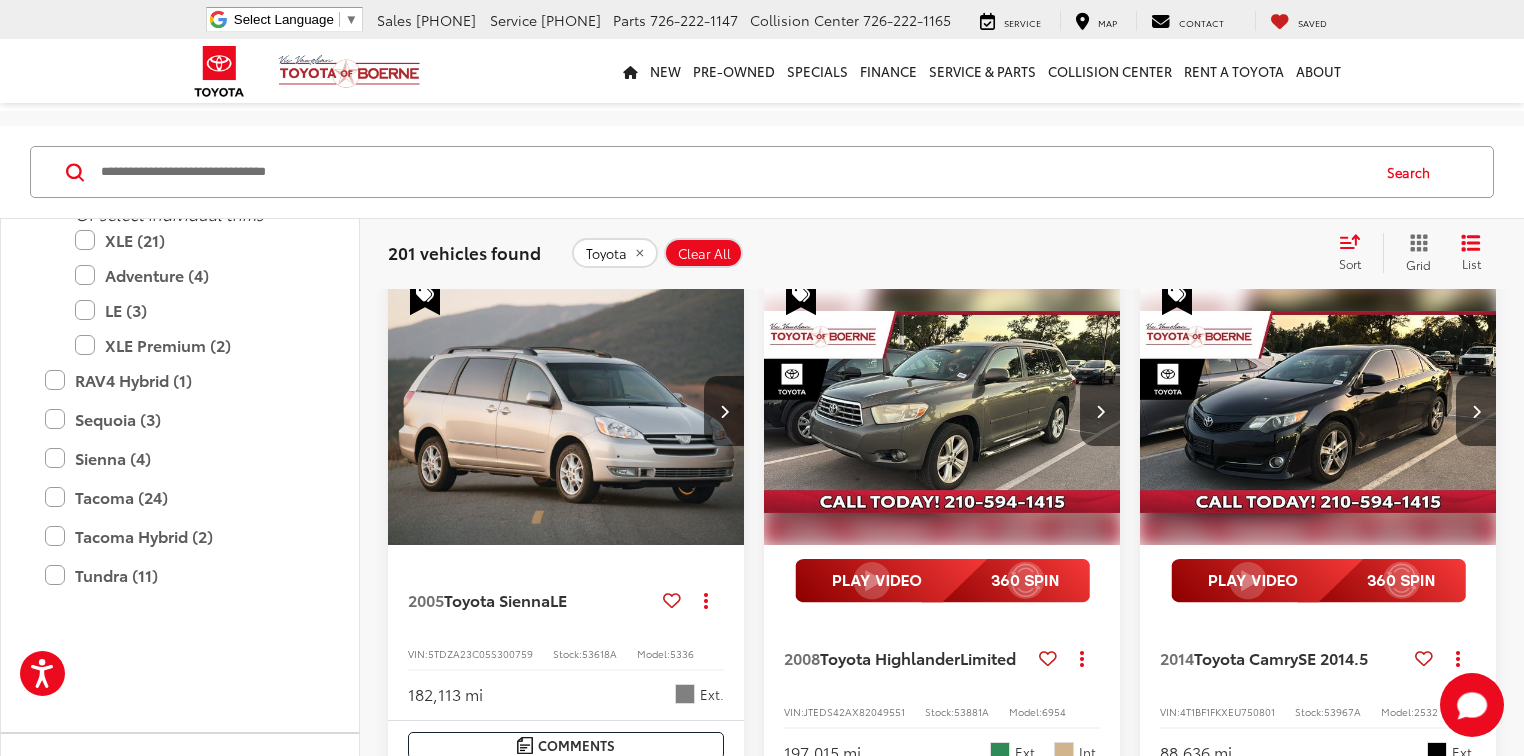 scroll, scrollTop: 80, scrollLeft: 0, axis: vertical 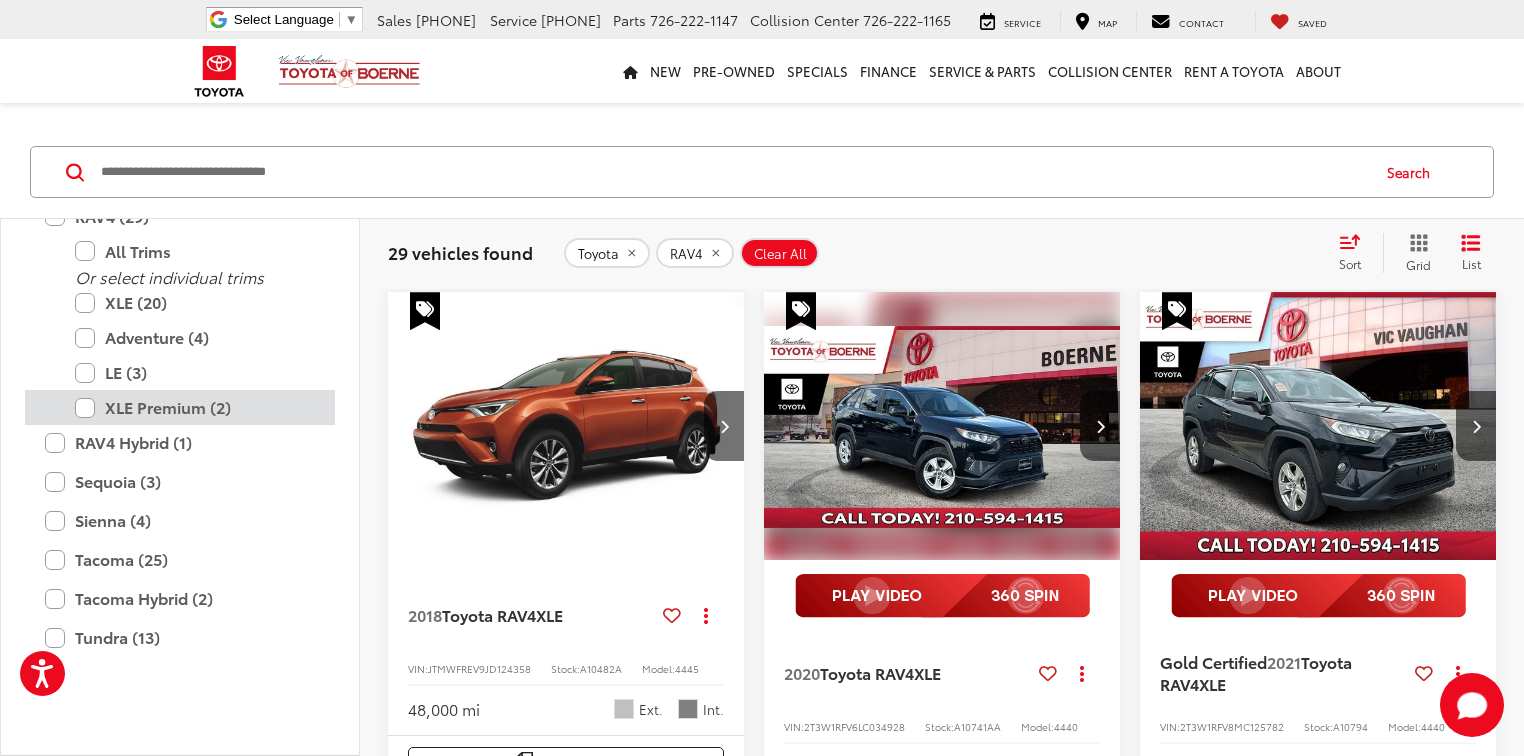 click on "XLE Premium (2)" at bounding box center (195, 407) 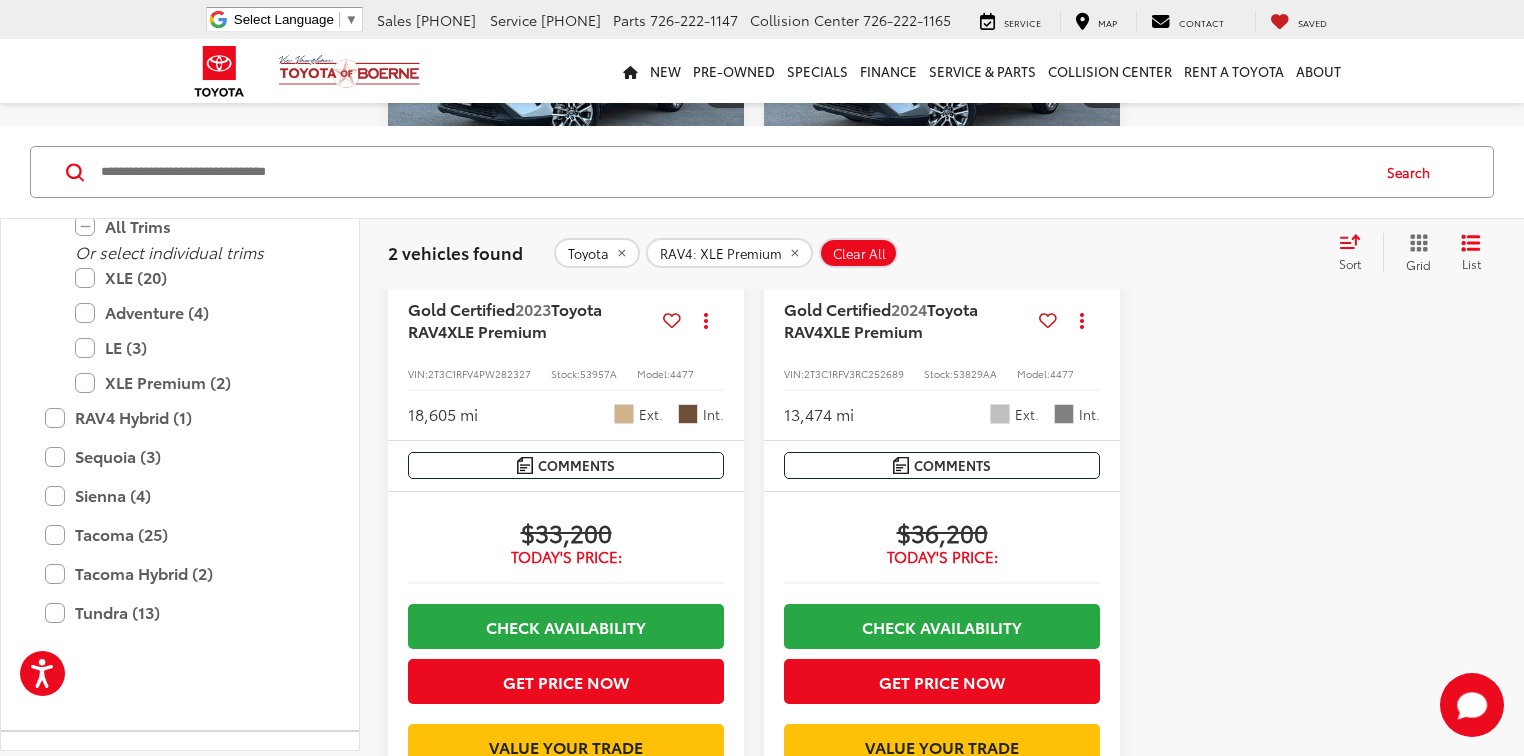 scroll, scrollTop: 160, scrollLeft: 0, axis: vertical 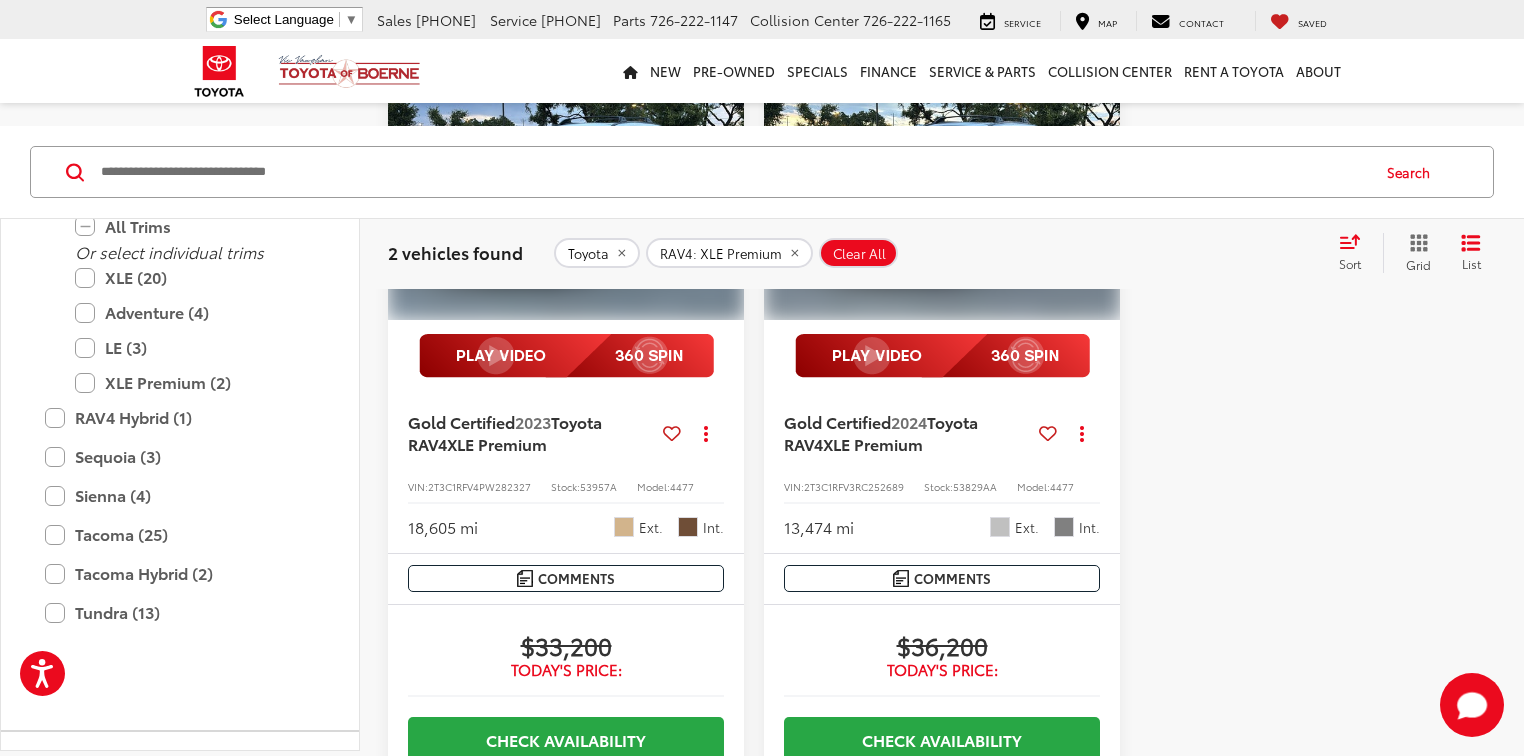 click at bounding box center (733, 172) 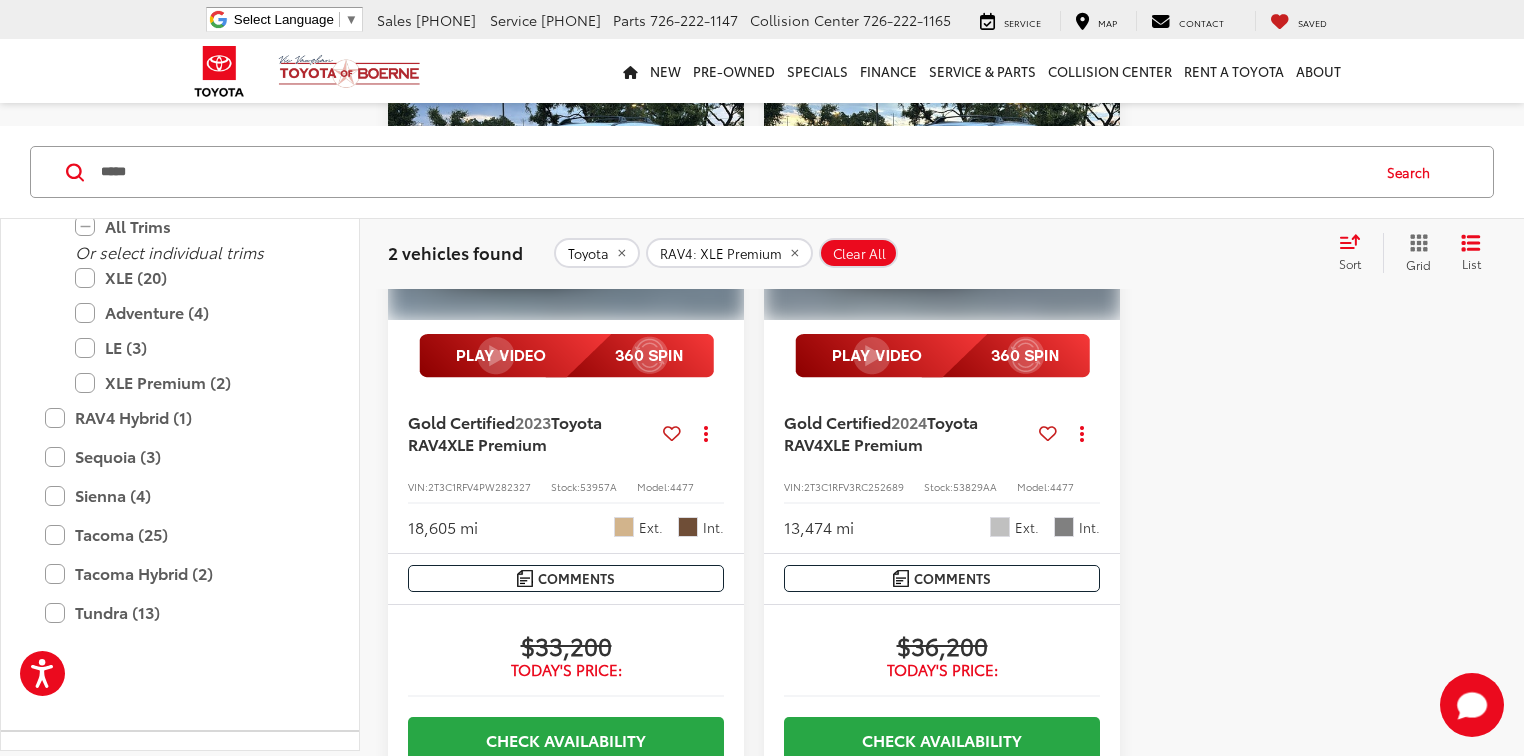 type on "*****" 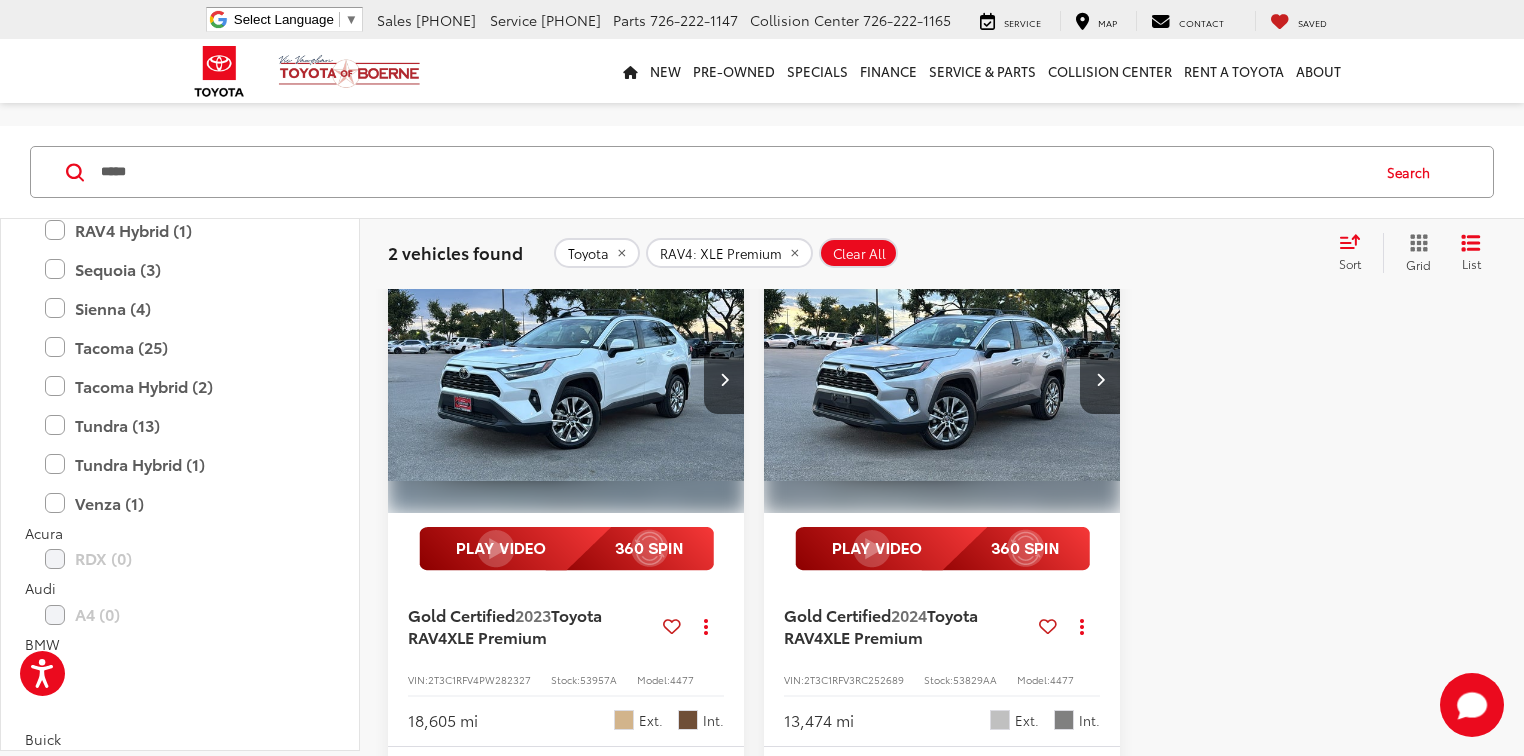 scroll, scrollTop: 80, scrollLeft: 0, axis: vertical 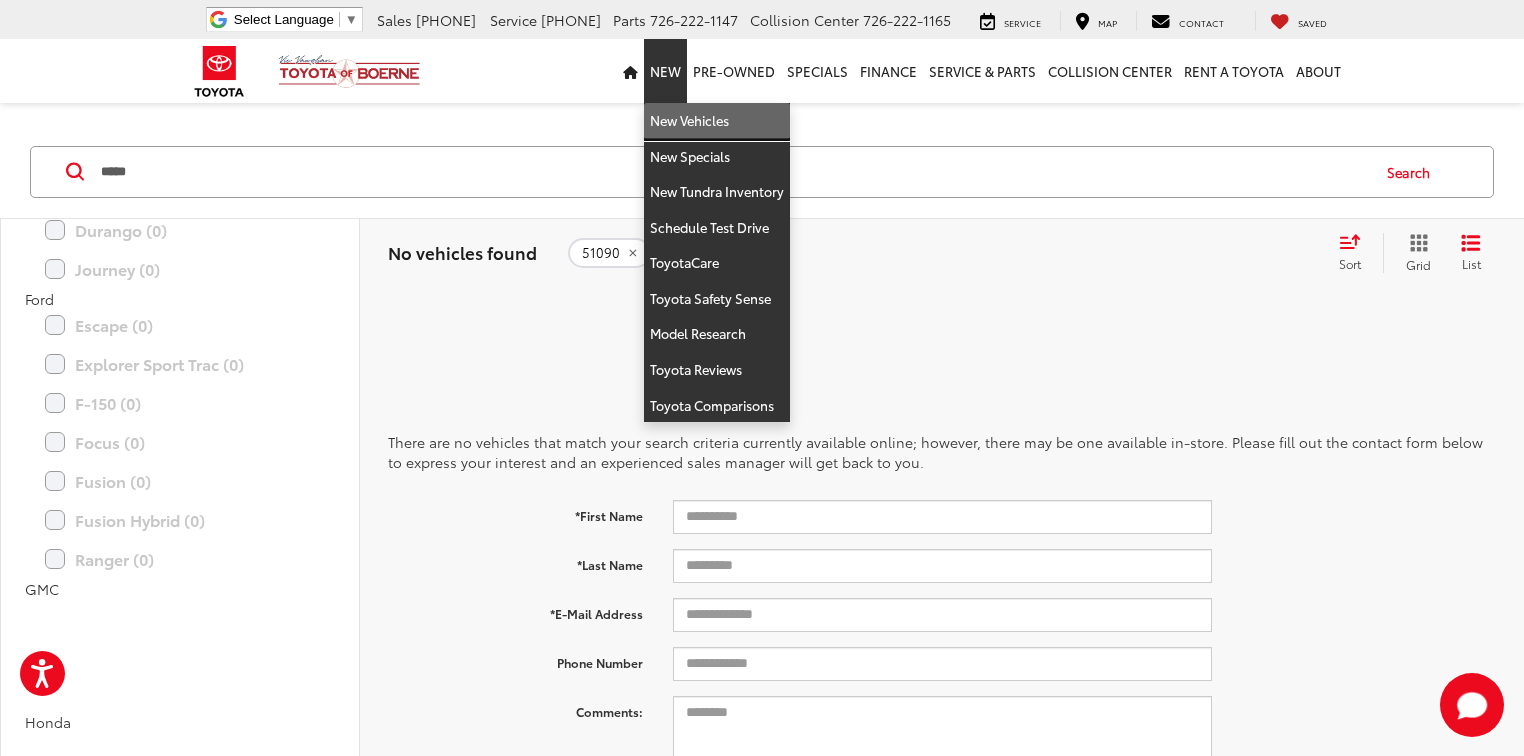 click on "New Vehicles" at bounding box center (717, 121) 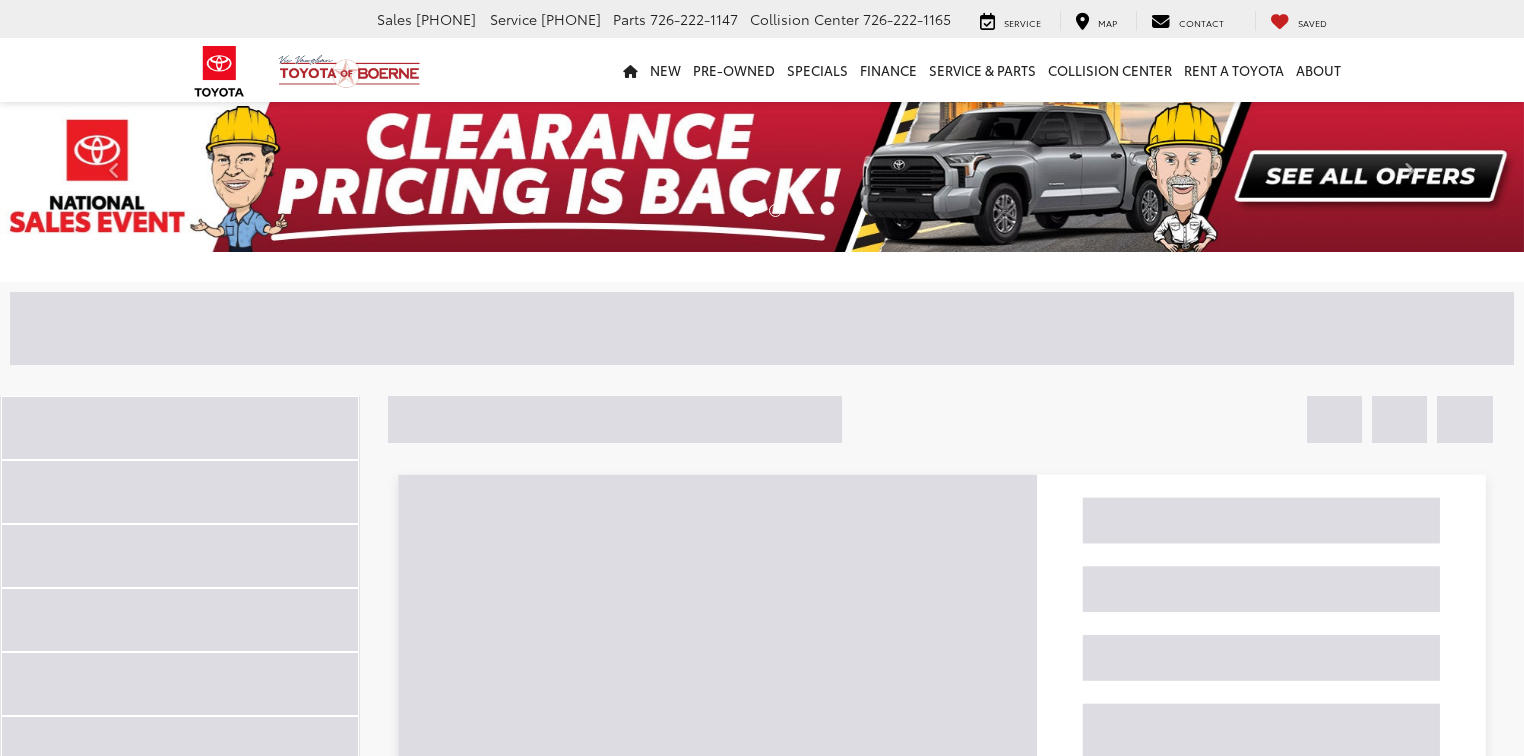 scroll, scrollTop: 0, scrollLeft: 0, axis: both 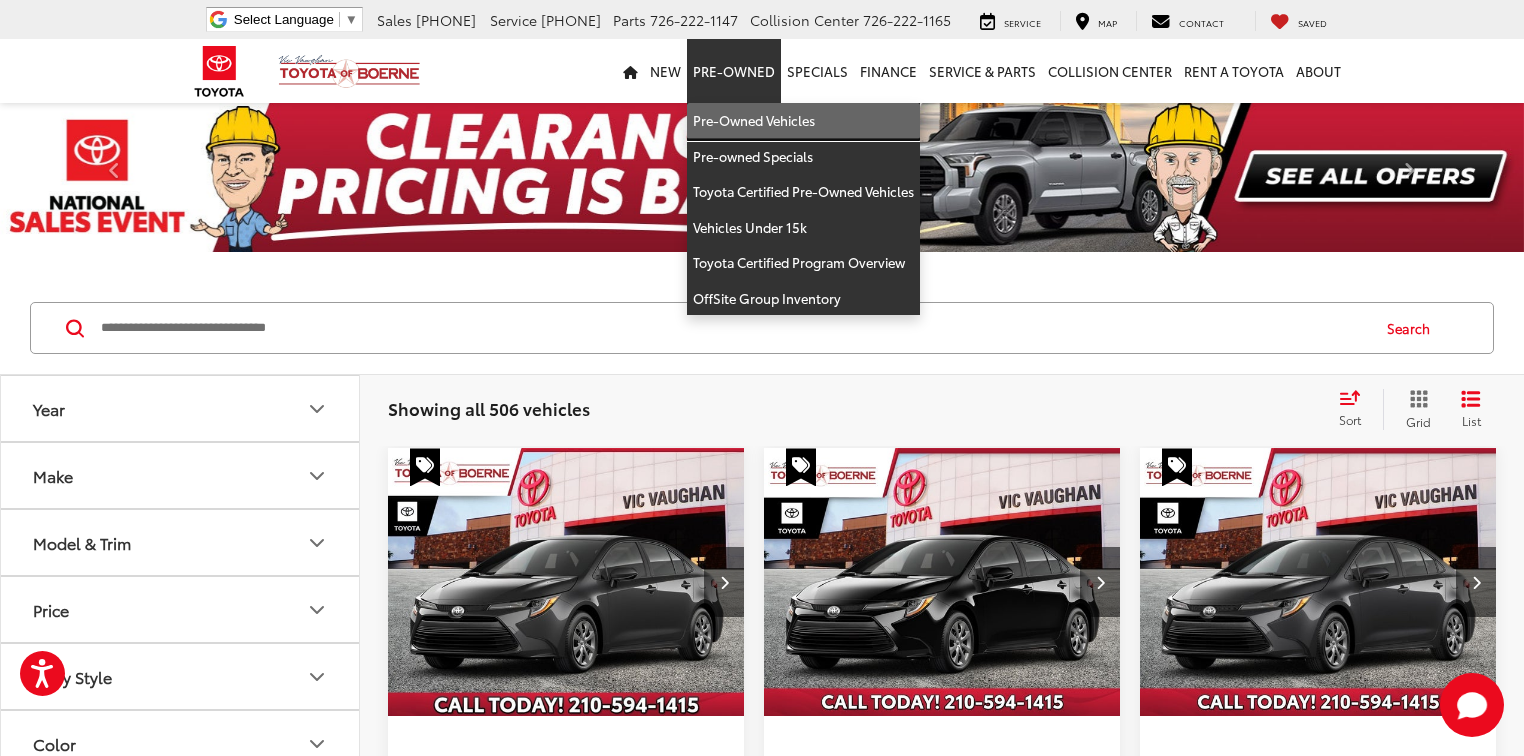 click on "Pre-Owned Vehicles" at bounding box center (803, 121) 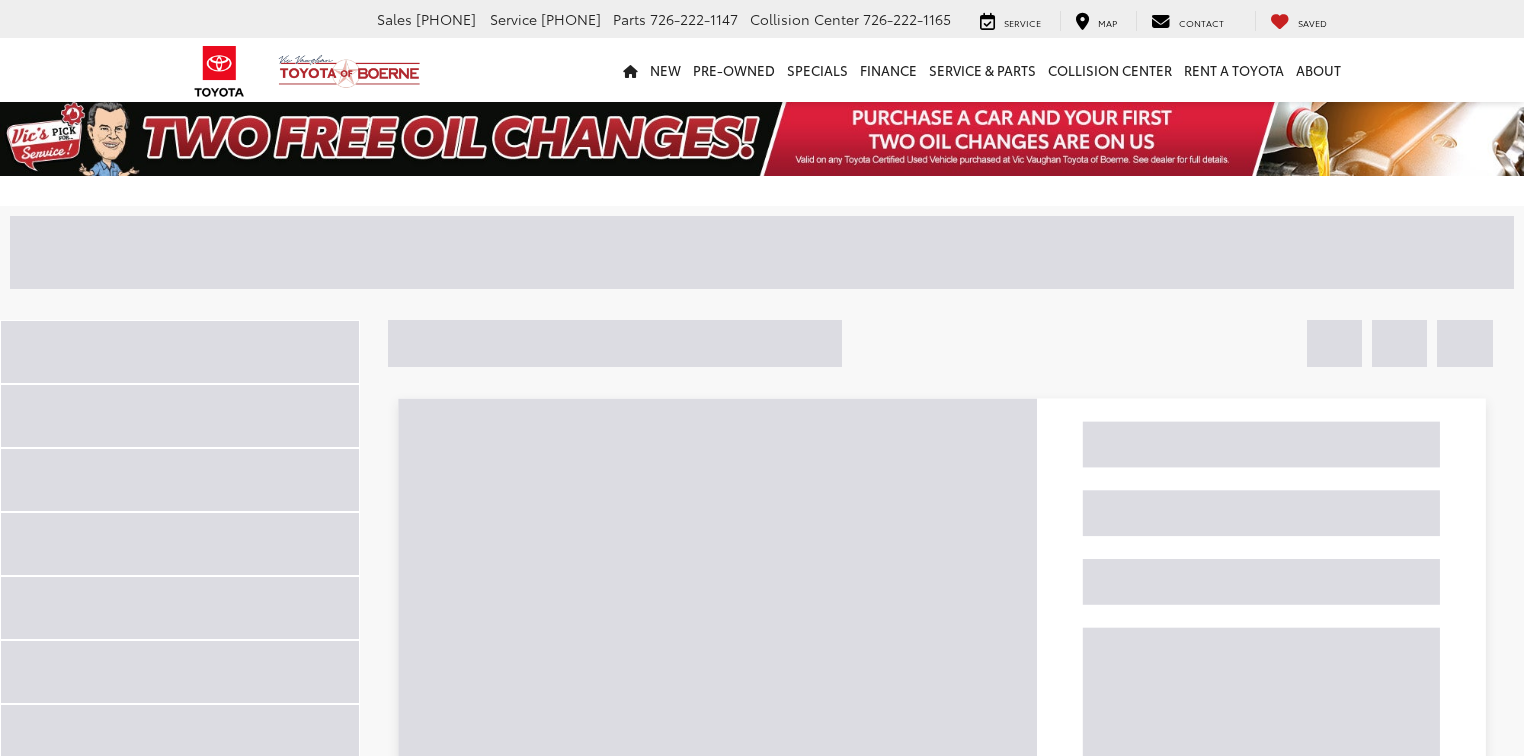 scroll, scrollTop: 0, scrollLeft: 0, axis: both 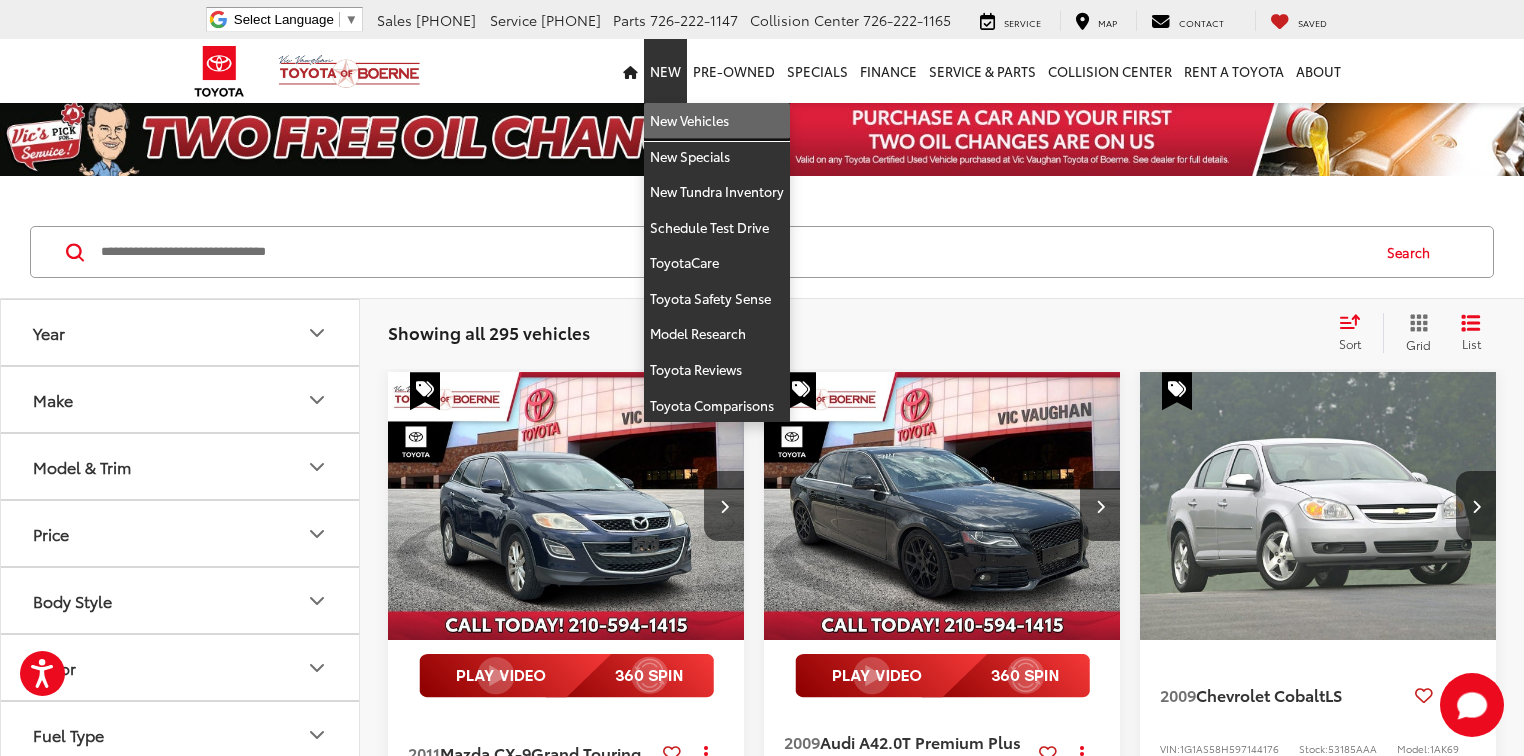 click on "New Vehicles" at bounding box center [717, 121] 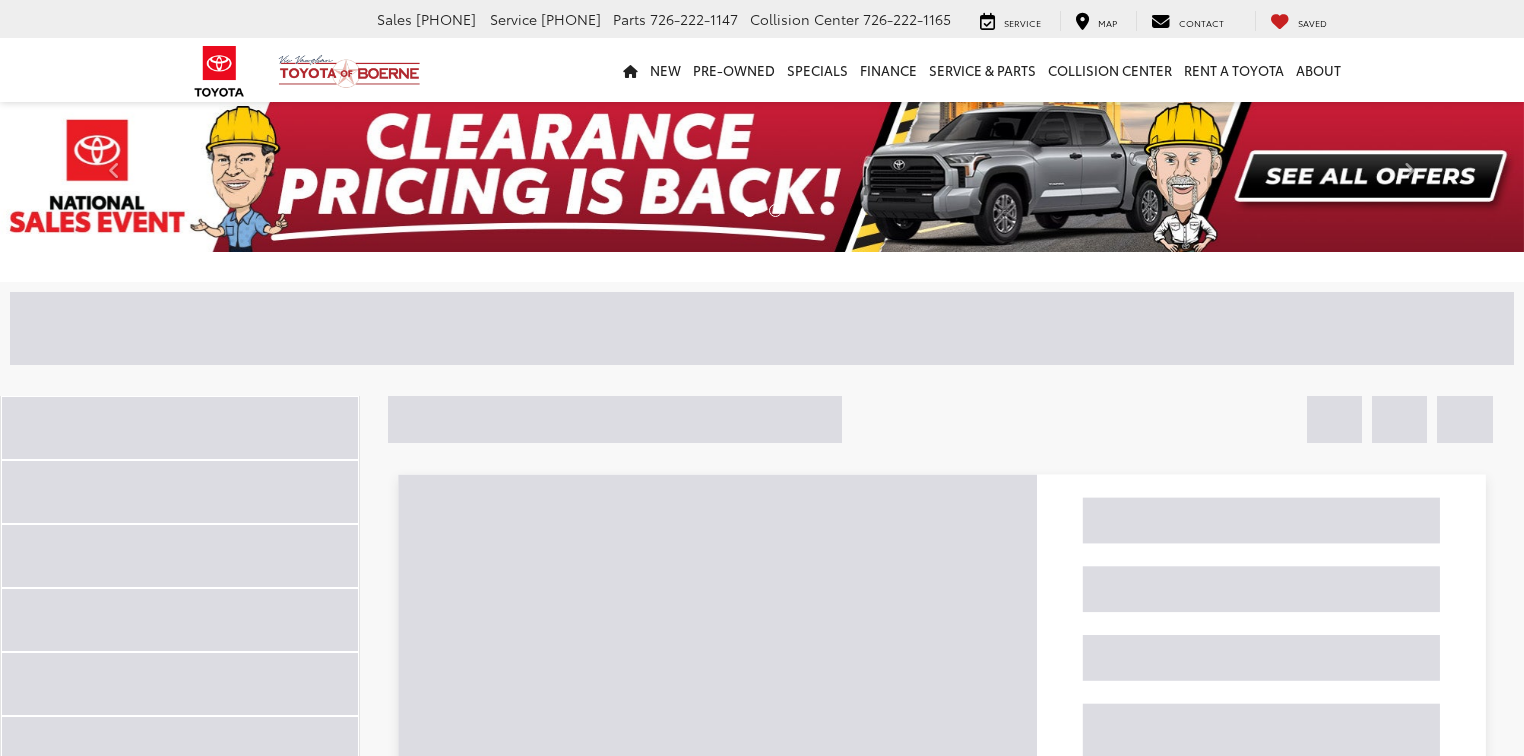 scroll, scrollTop: 0, scrollLeft: 0, axis: both 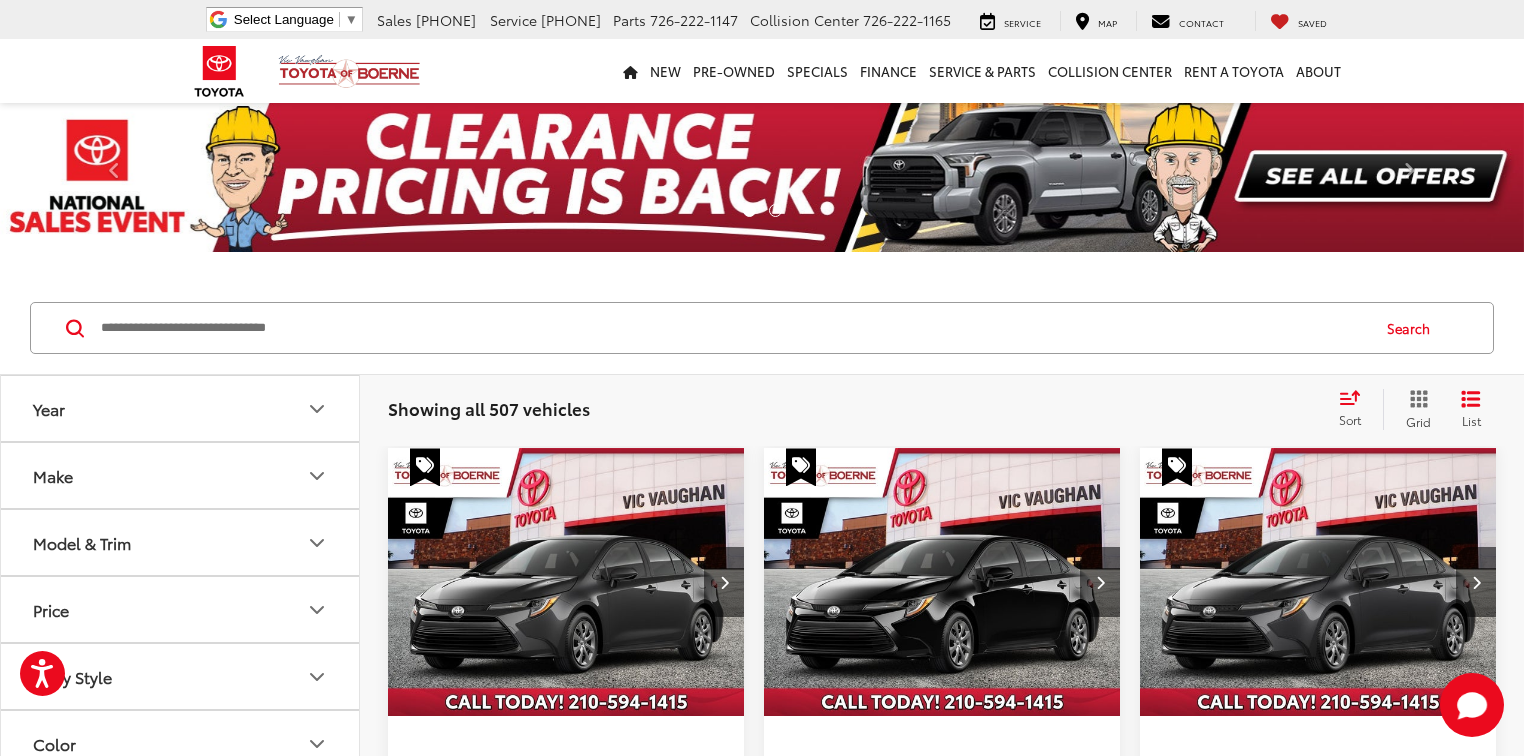 click on "Make" at bounding box center [181, 475] 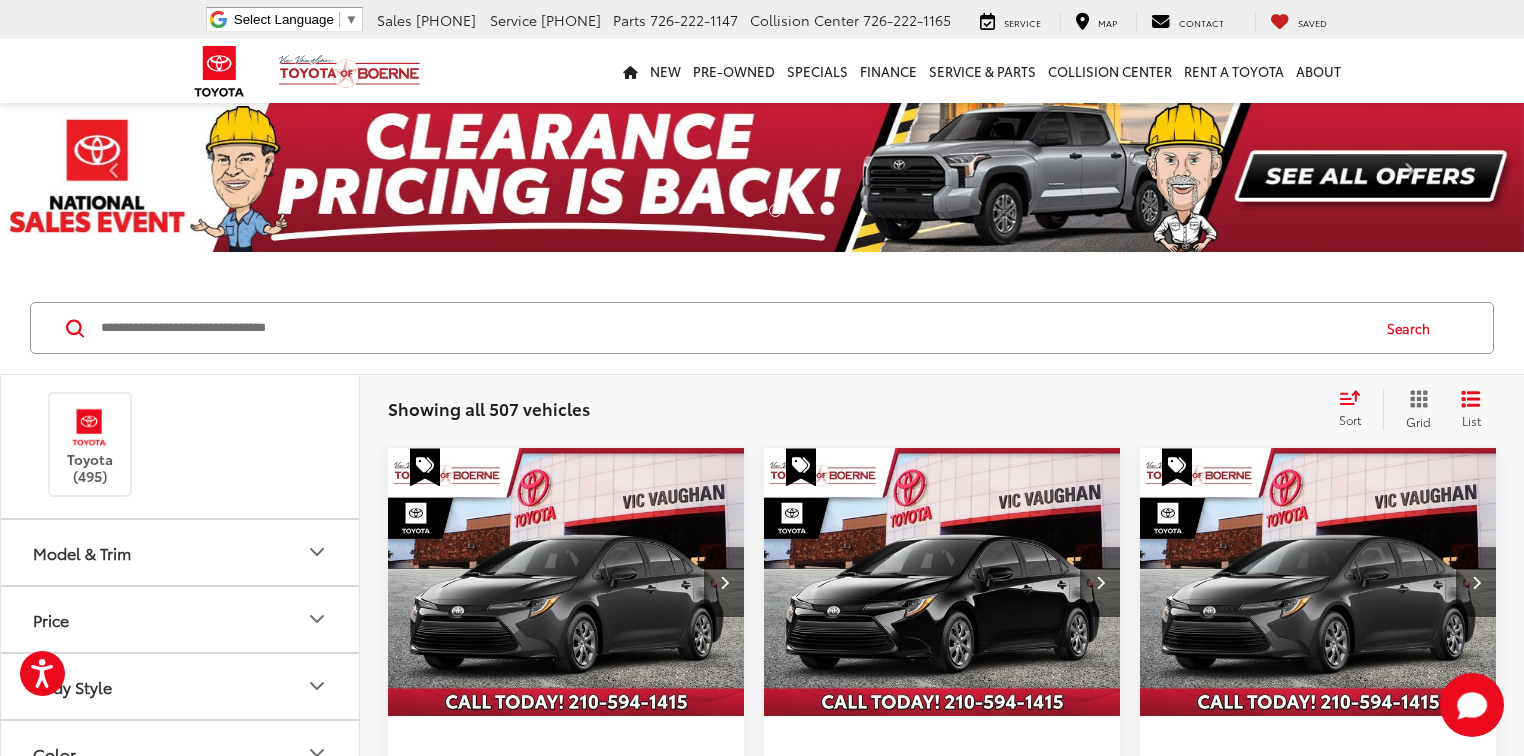 scroll, scrollTop: 240, scrollLeft: 0, axis: vertical 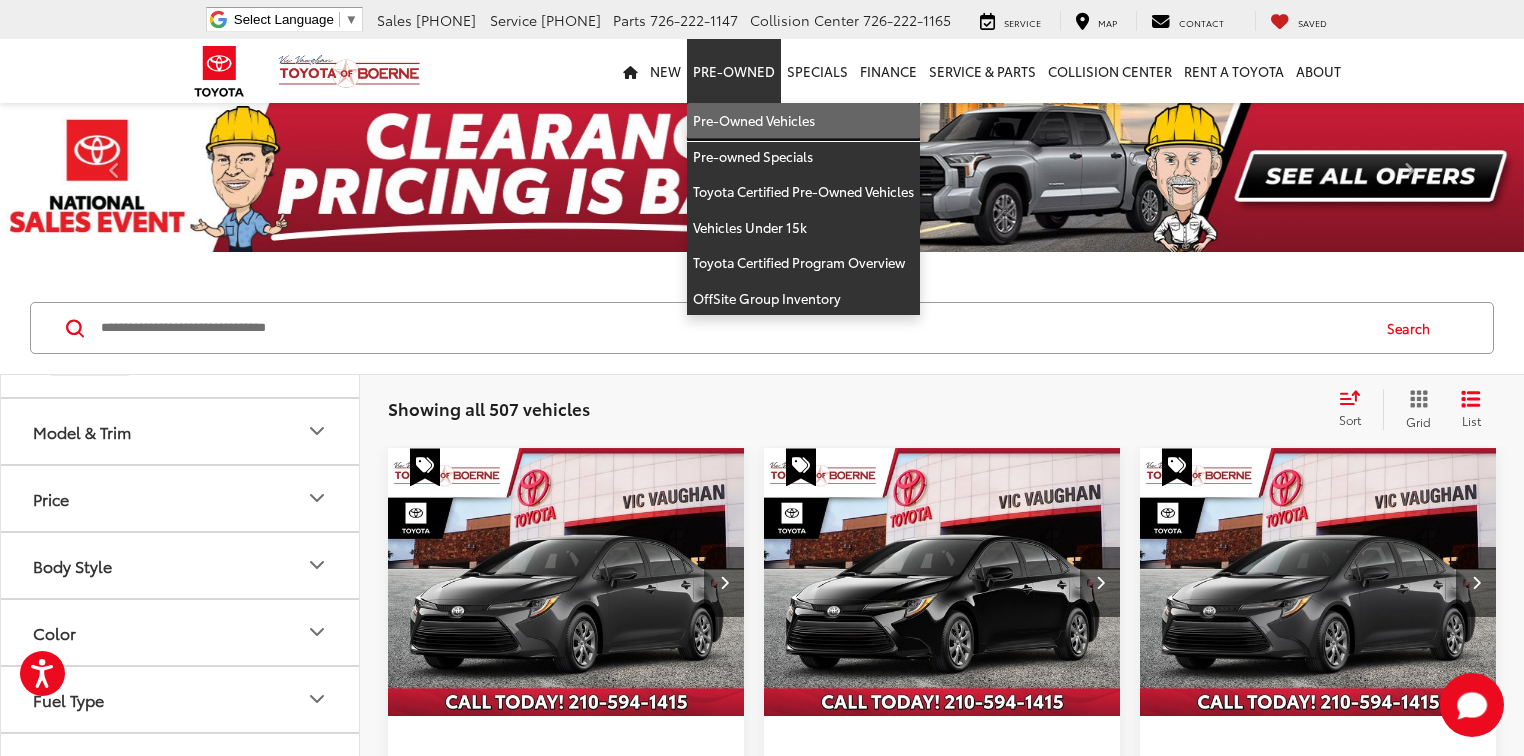 click on "Pre-Owned Vehicles" at bounding box center [803, 121] 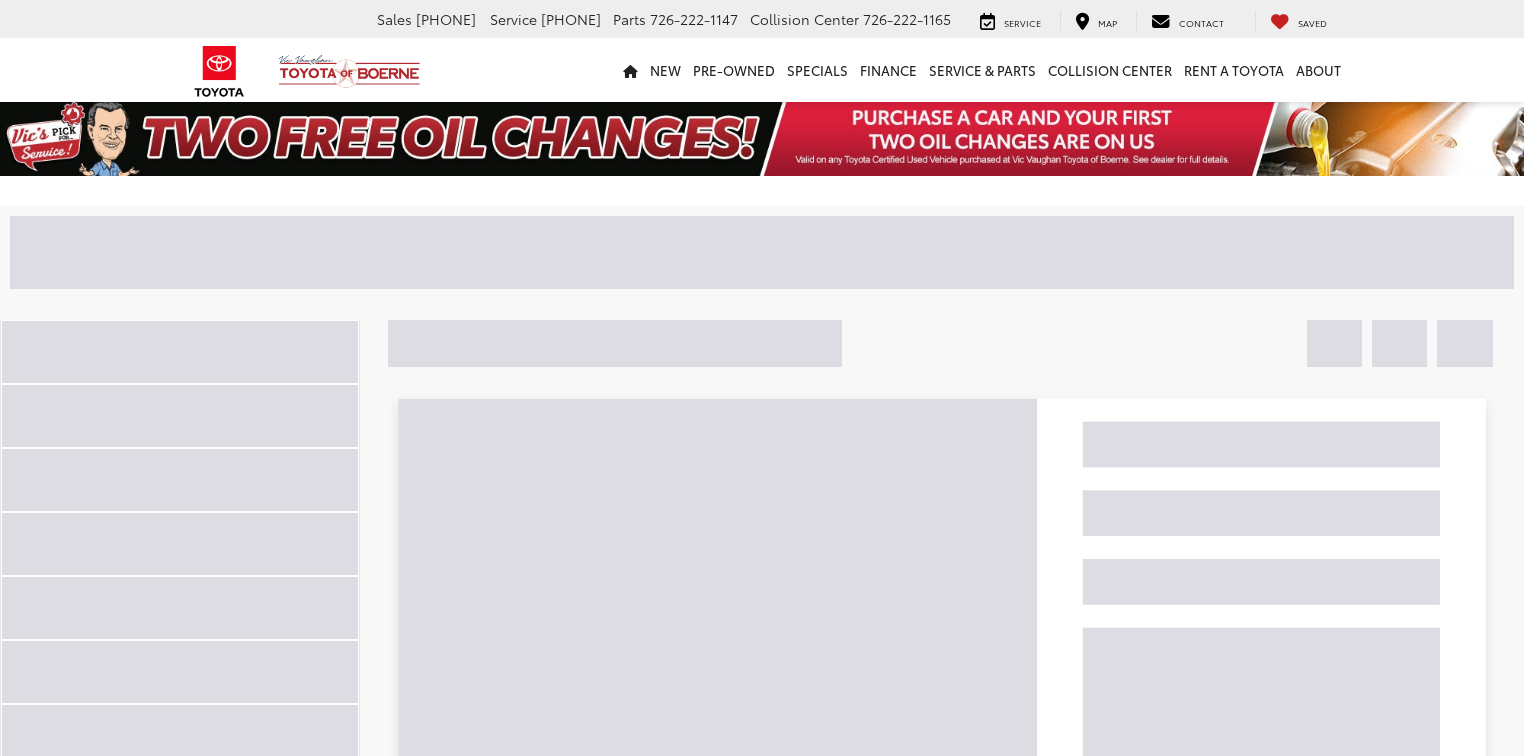 scroll, scrollTop: 0, scrollLeft: 0, axis: both 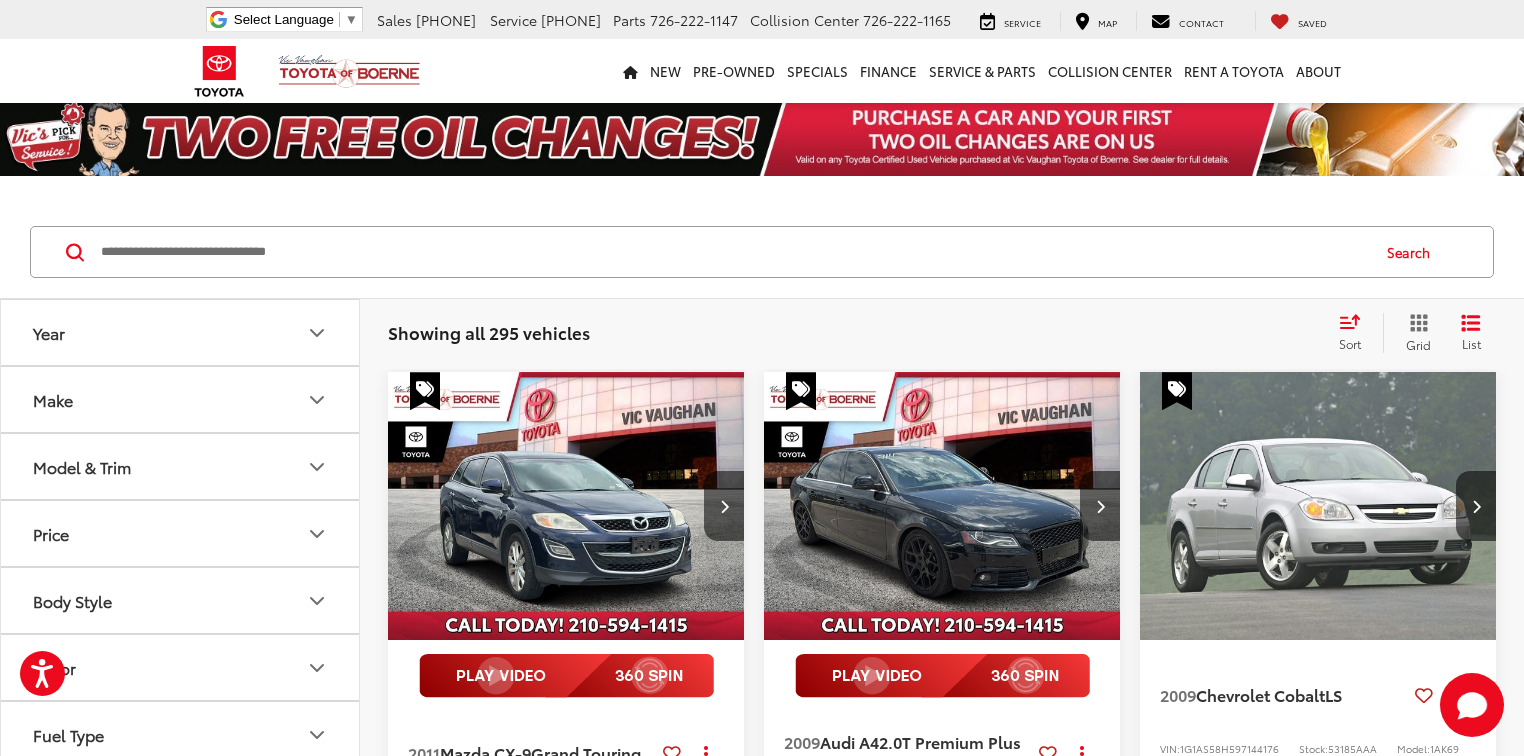 click on "Make" at bounding box center (181, 399) 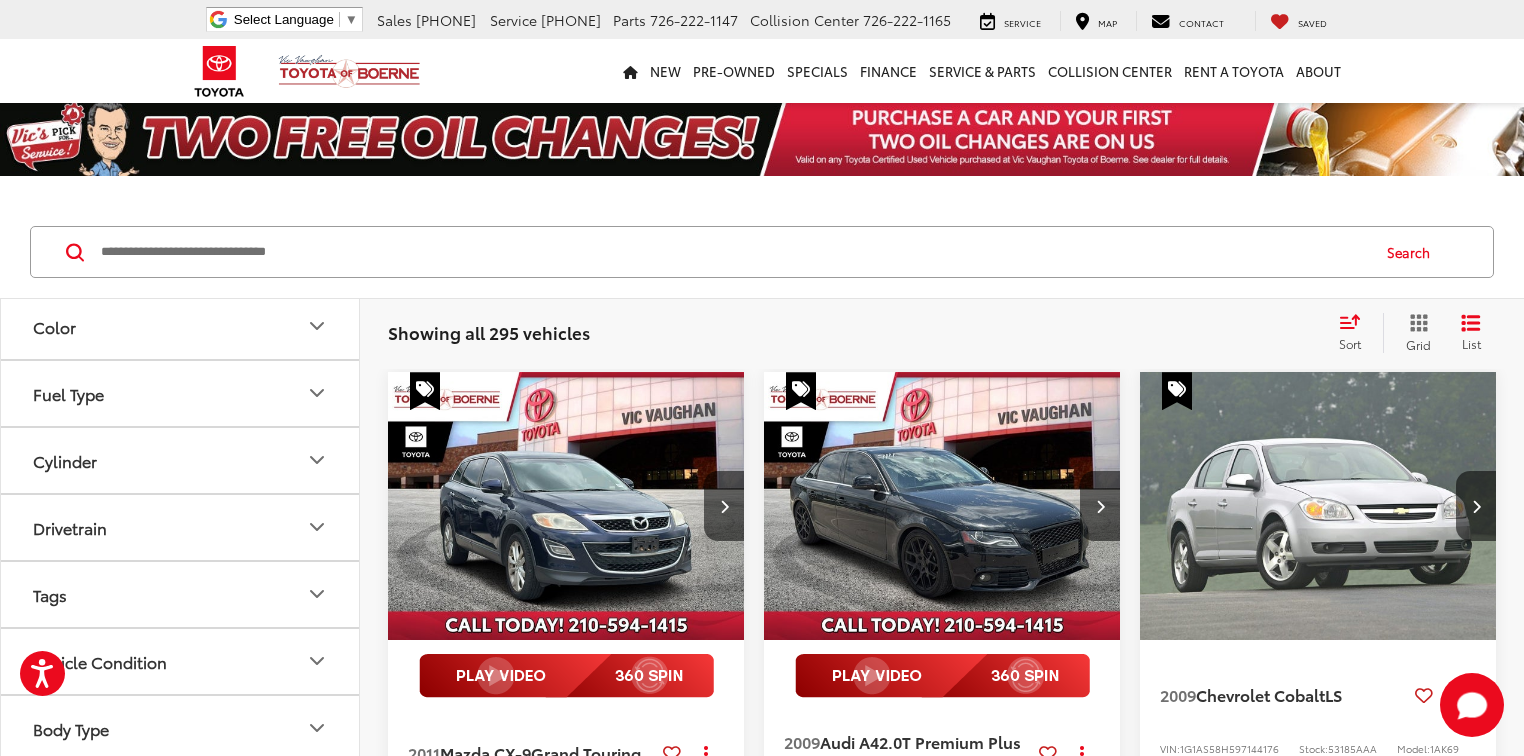 click at bounding box center (90, 24) 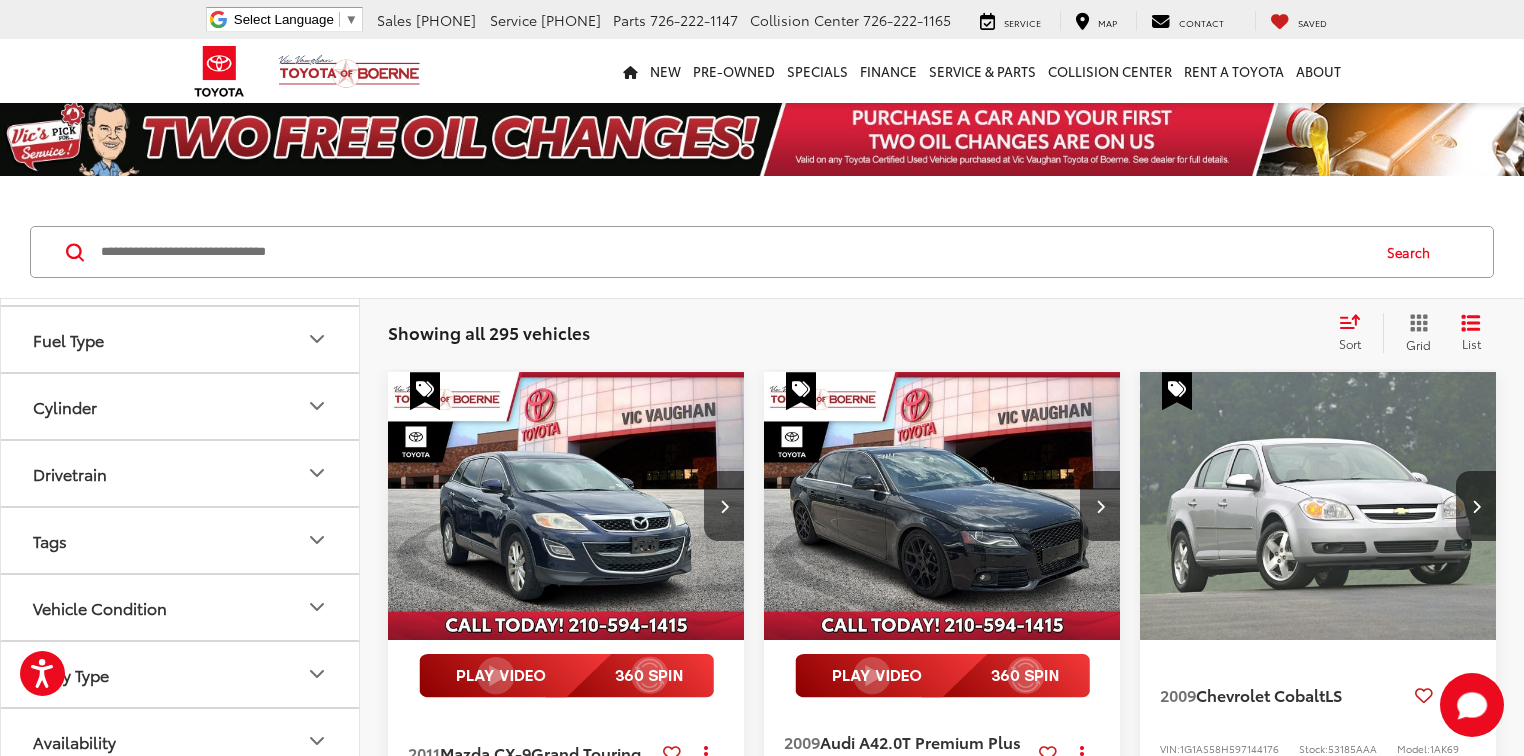 scroll, scrollTop: 770, scrollLeft: 0, axis: vertical 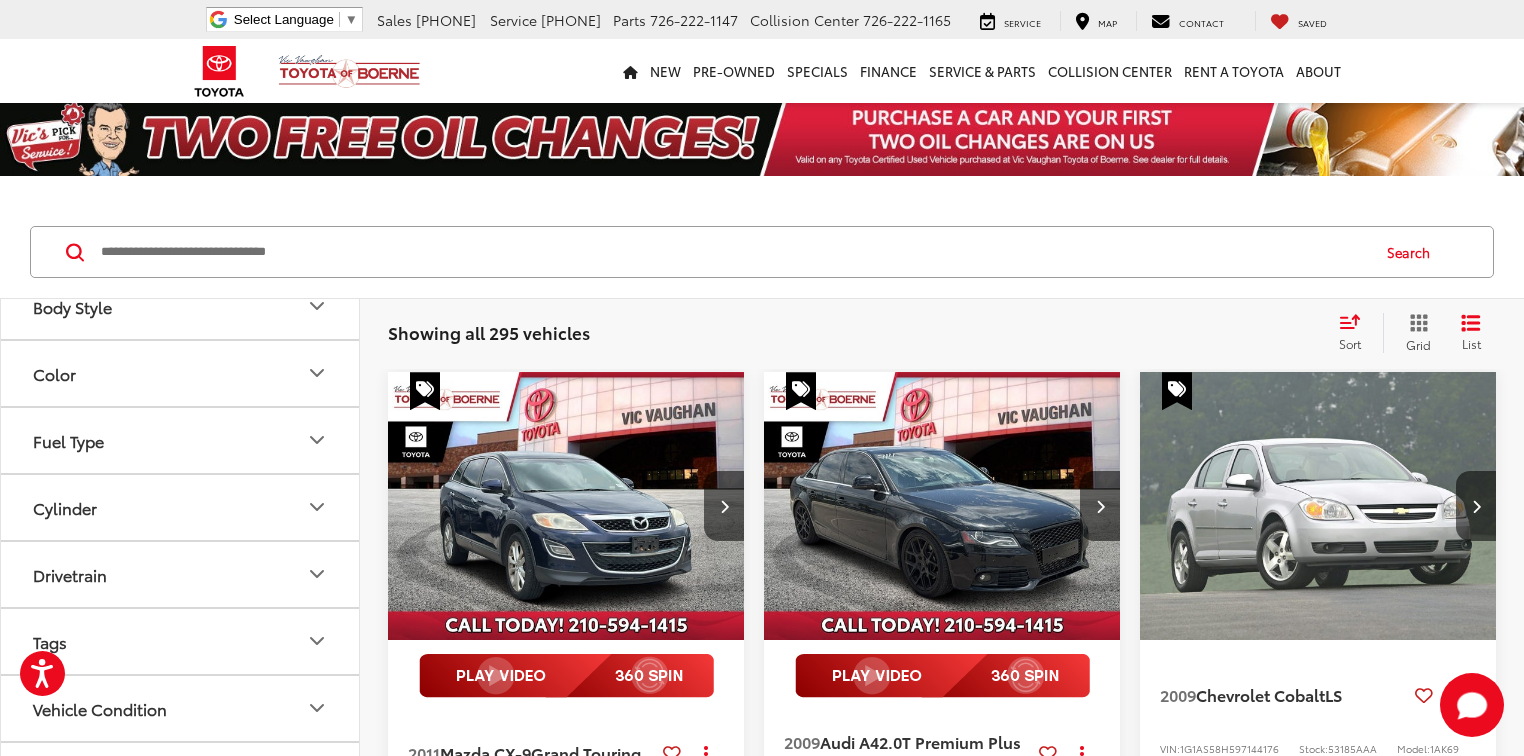 click on "Model & Trim" at bounding box center [181, 172] 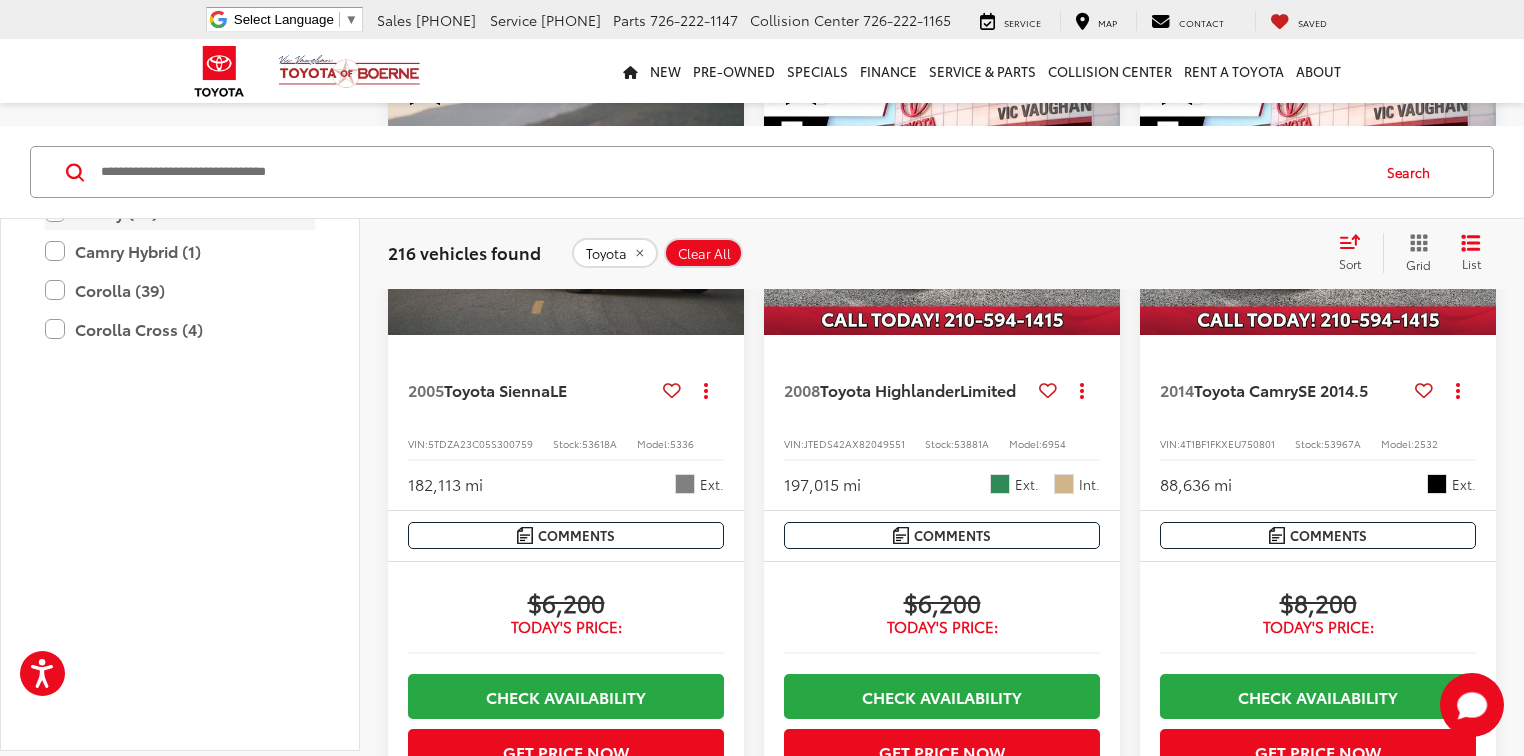 scroll, scrollTop: 320, scrollLeft: 0, axis: vertical 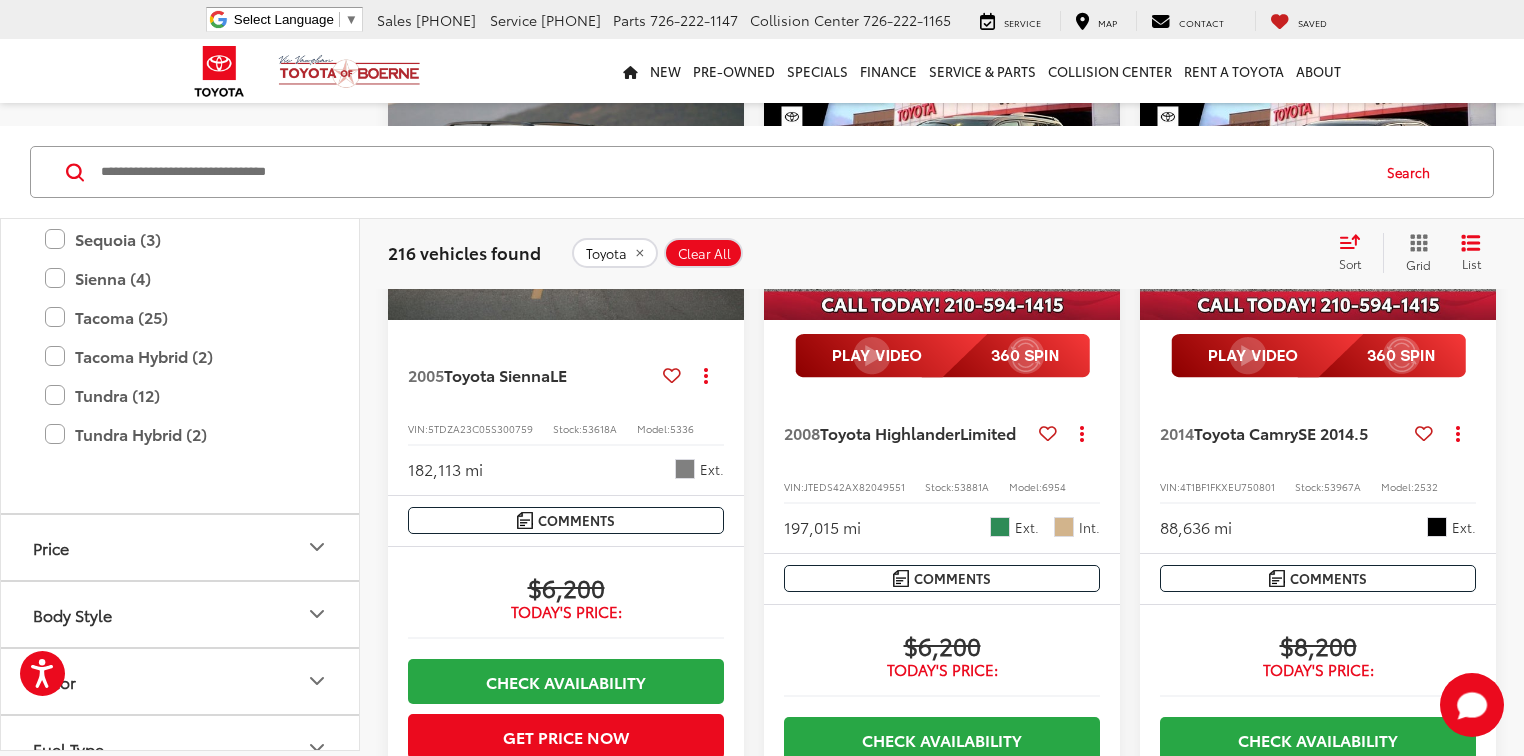 click on "RAV4 (28)" at bounding box center (180, 160) 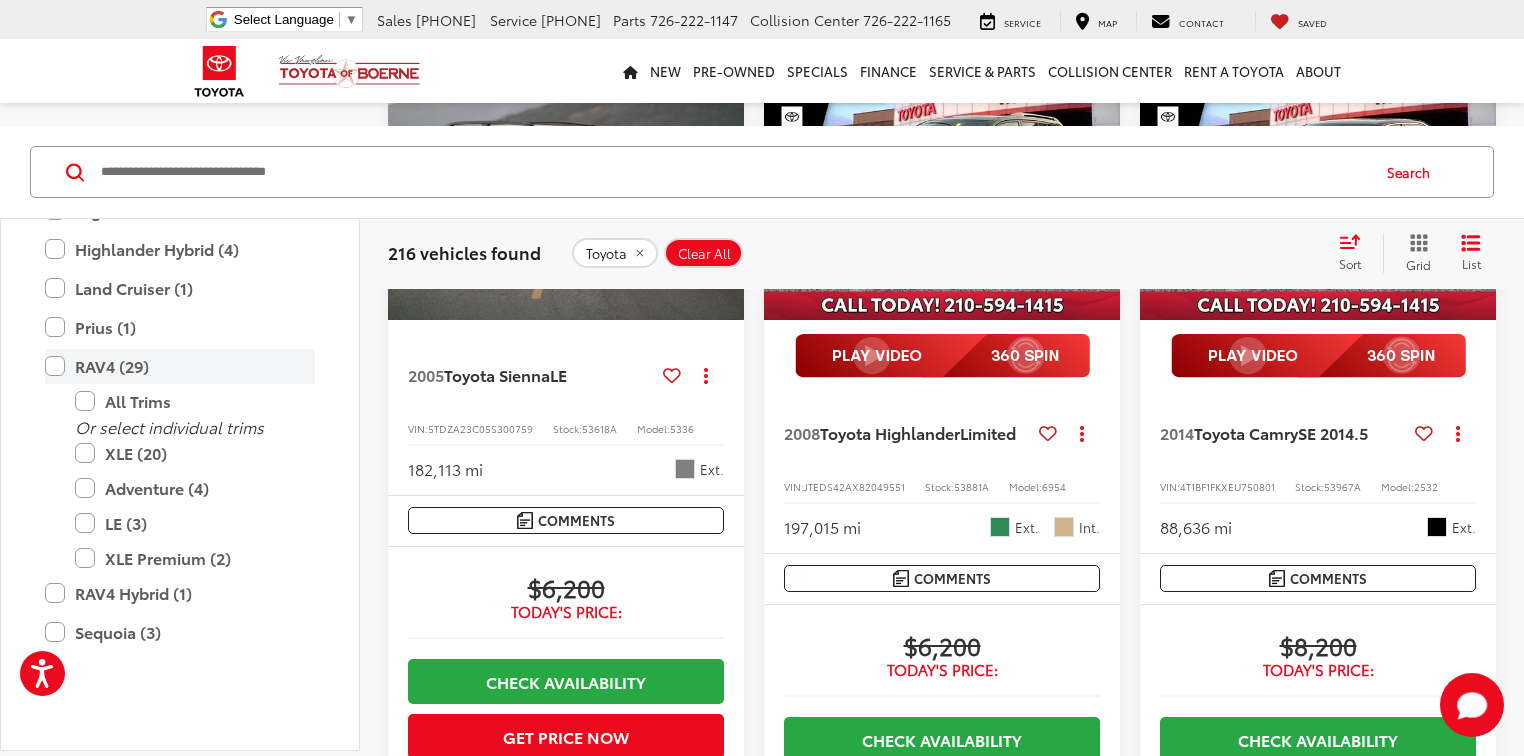 scroll, scrollTop: 216, scrollLeft: 0, axis: vertical 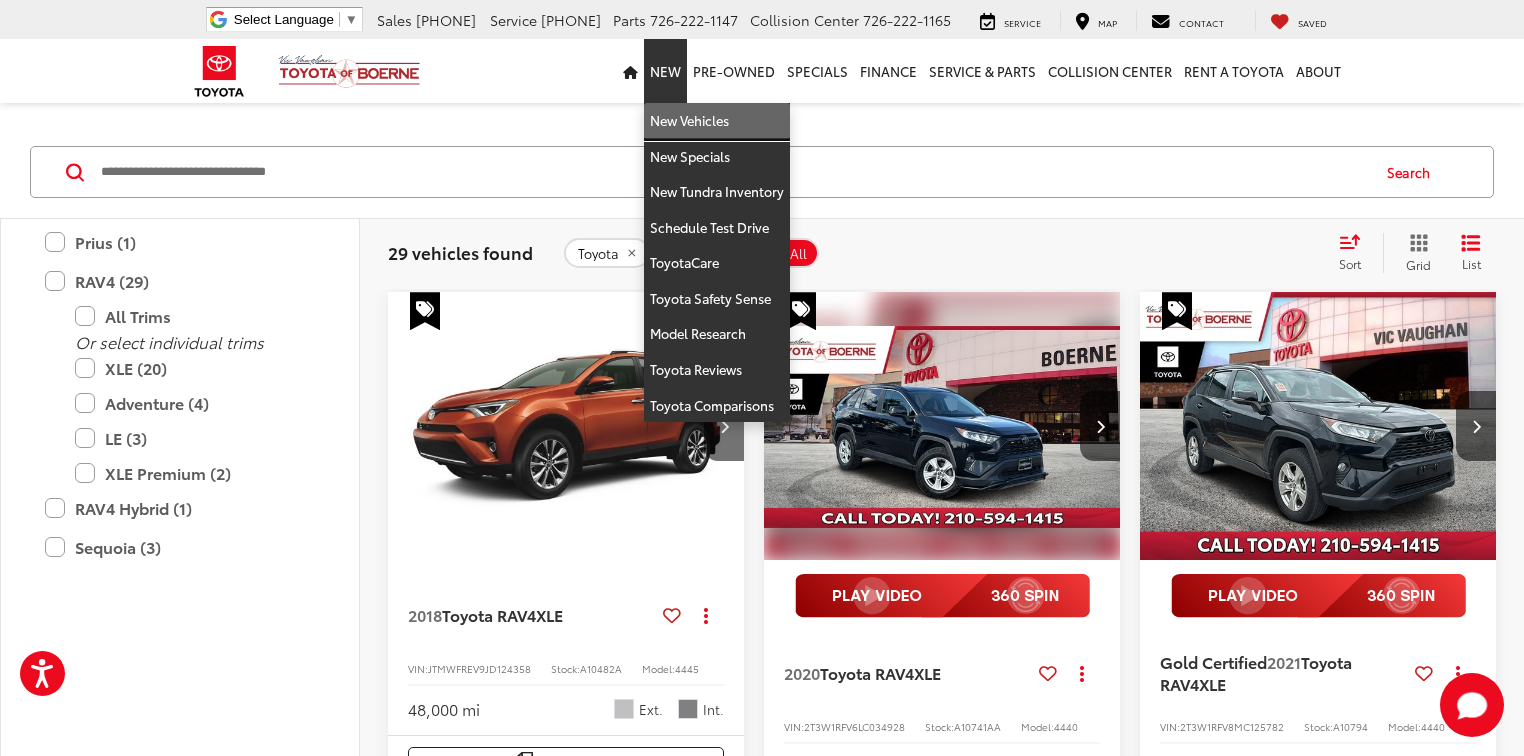 click on "New Vehicles" at bounding box center [717, 121] 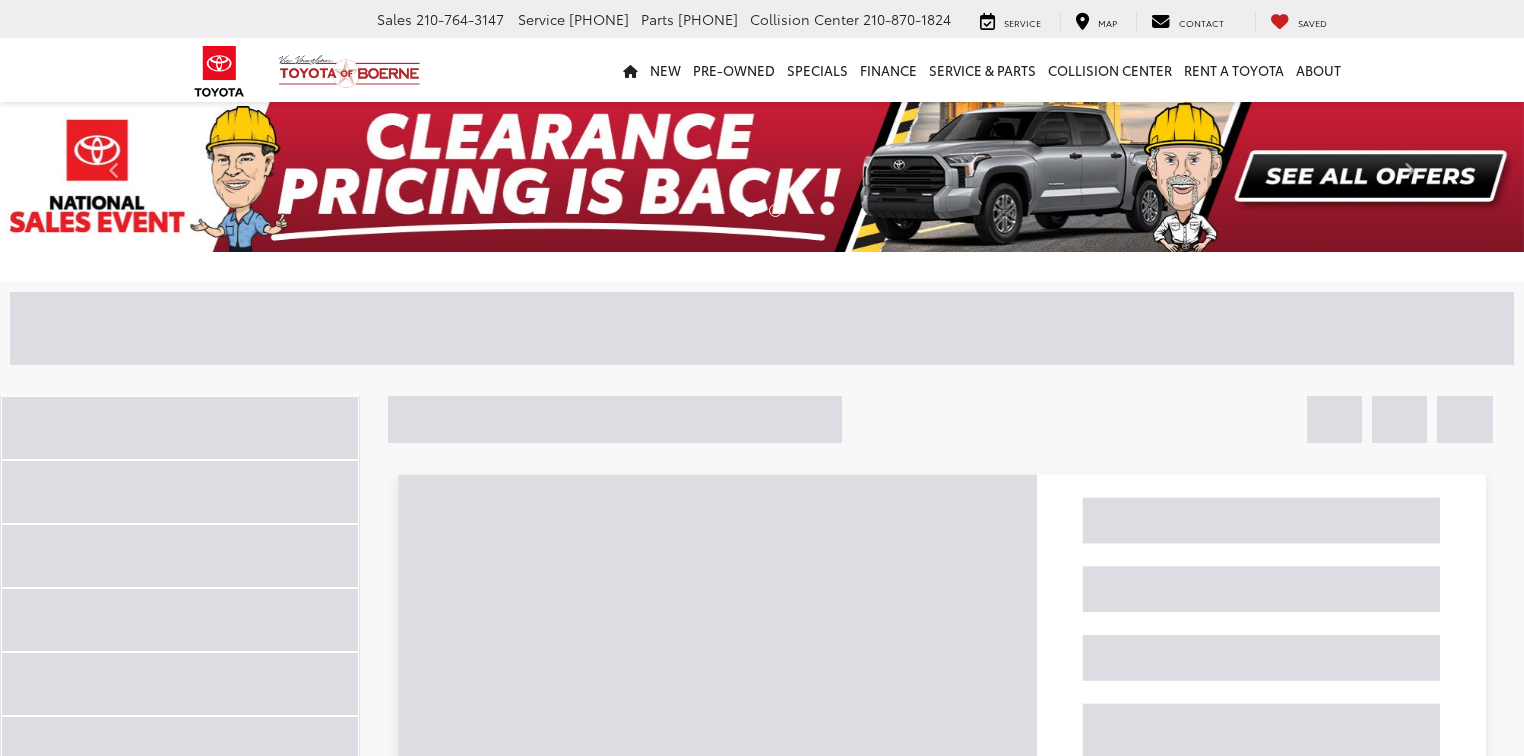 scroll, scrollTop: 0, scrollLeft: 0, axis: both 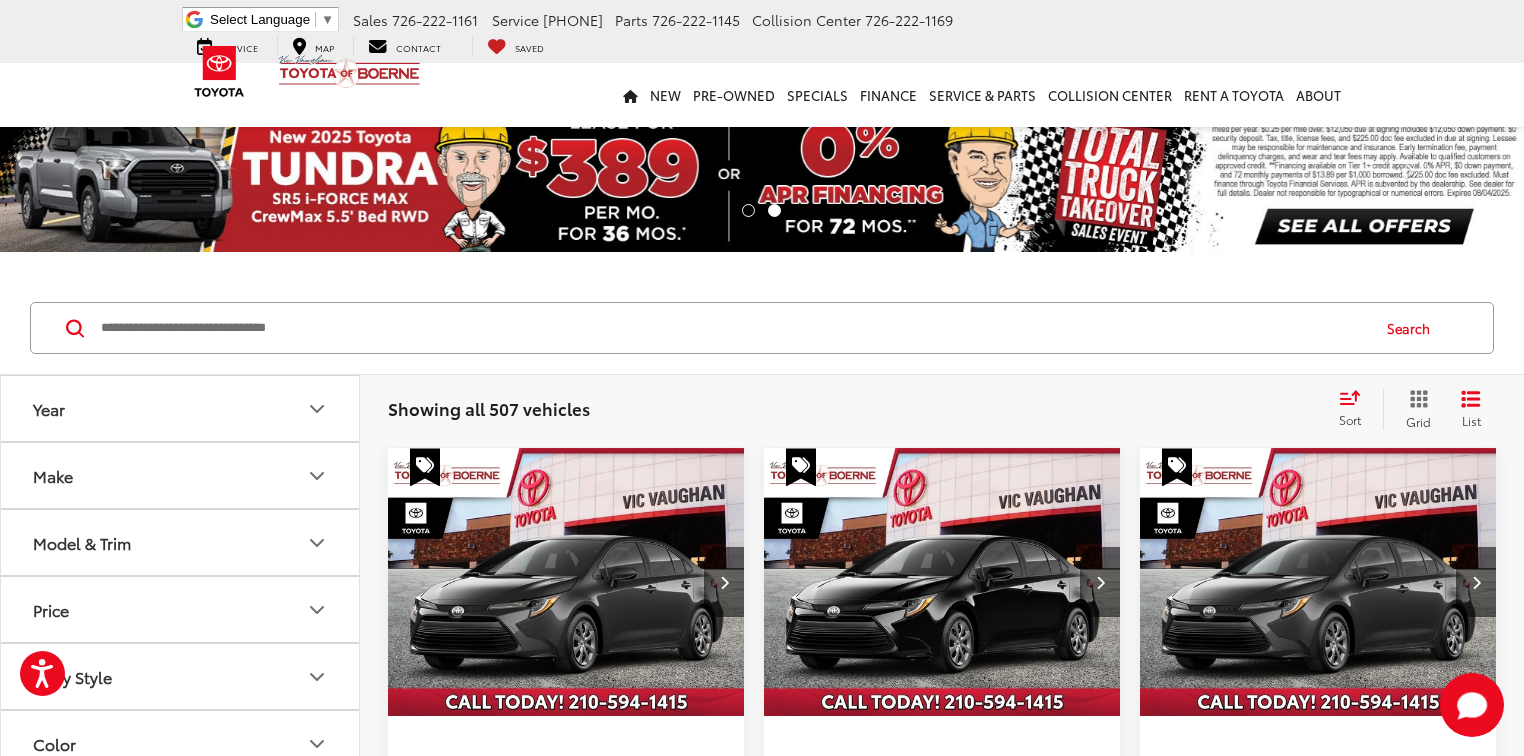click at bounding box center (733, 328) 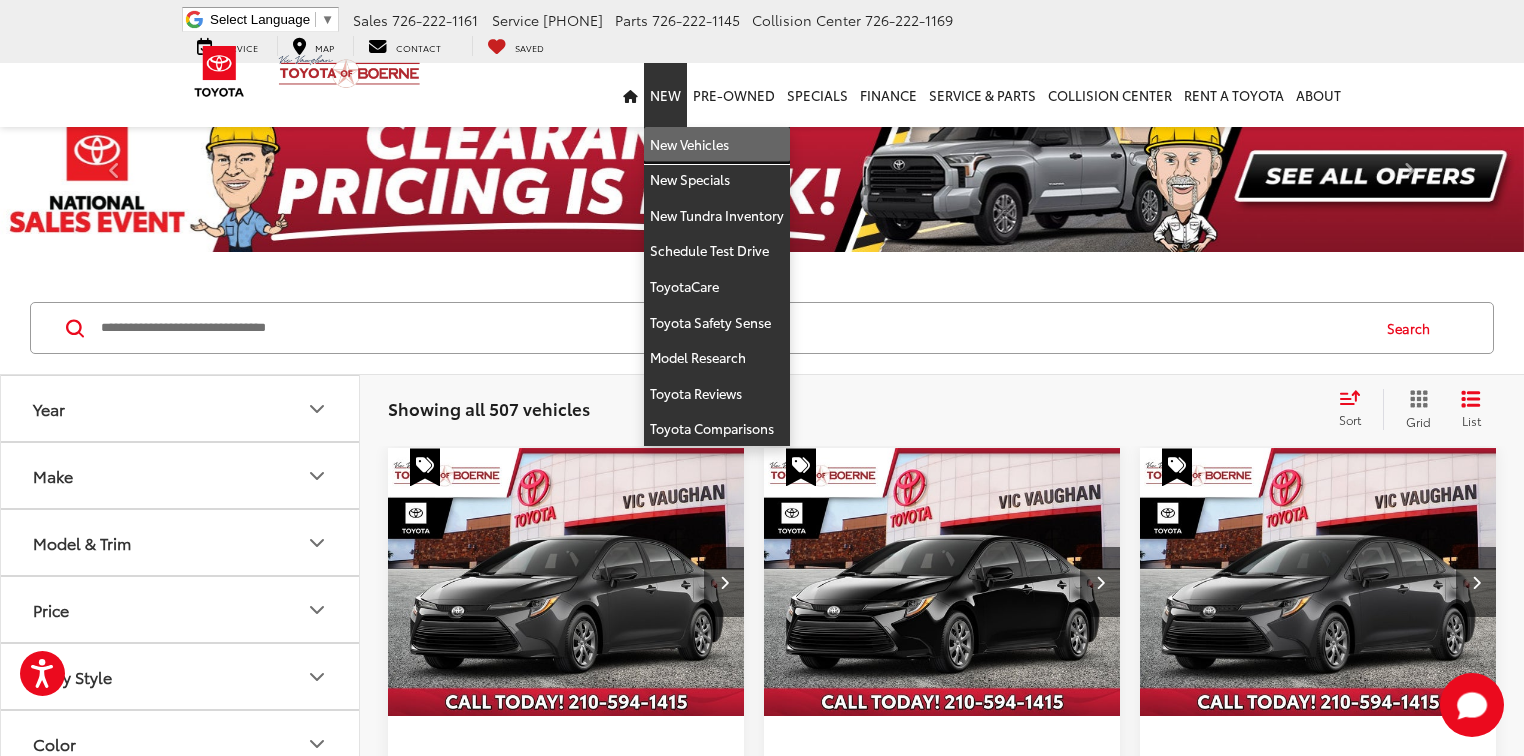 click on "New Vehicles" at bounding box center (717, 145) 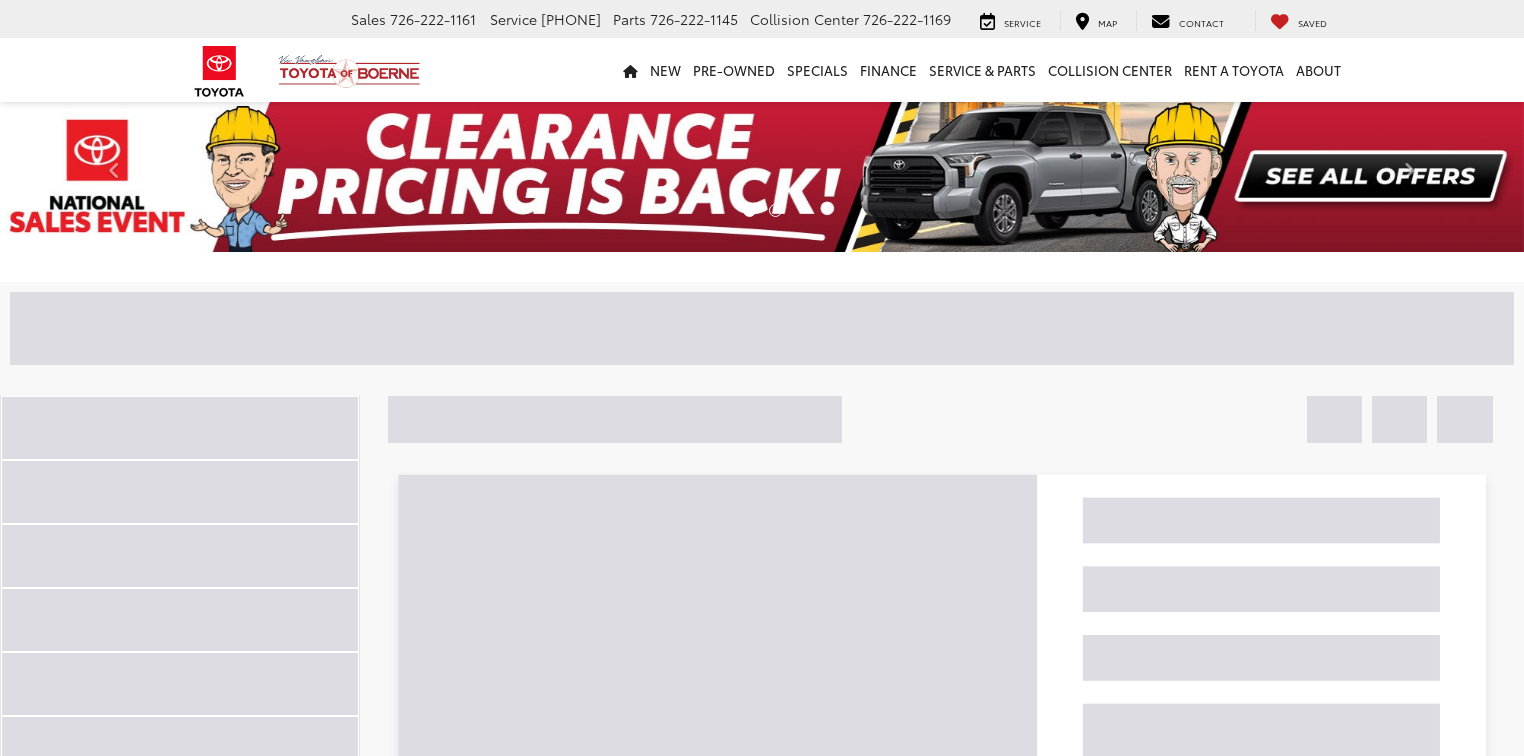 scroll, scrollTop: 0, scrollLeft: 0, axis: both 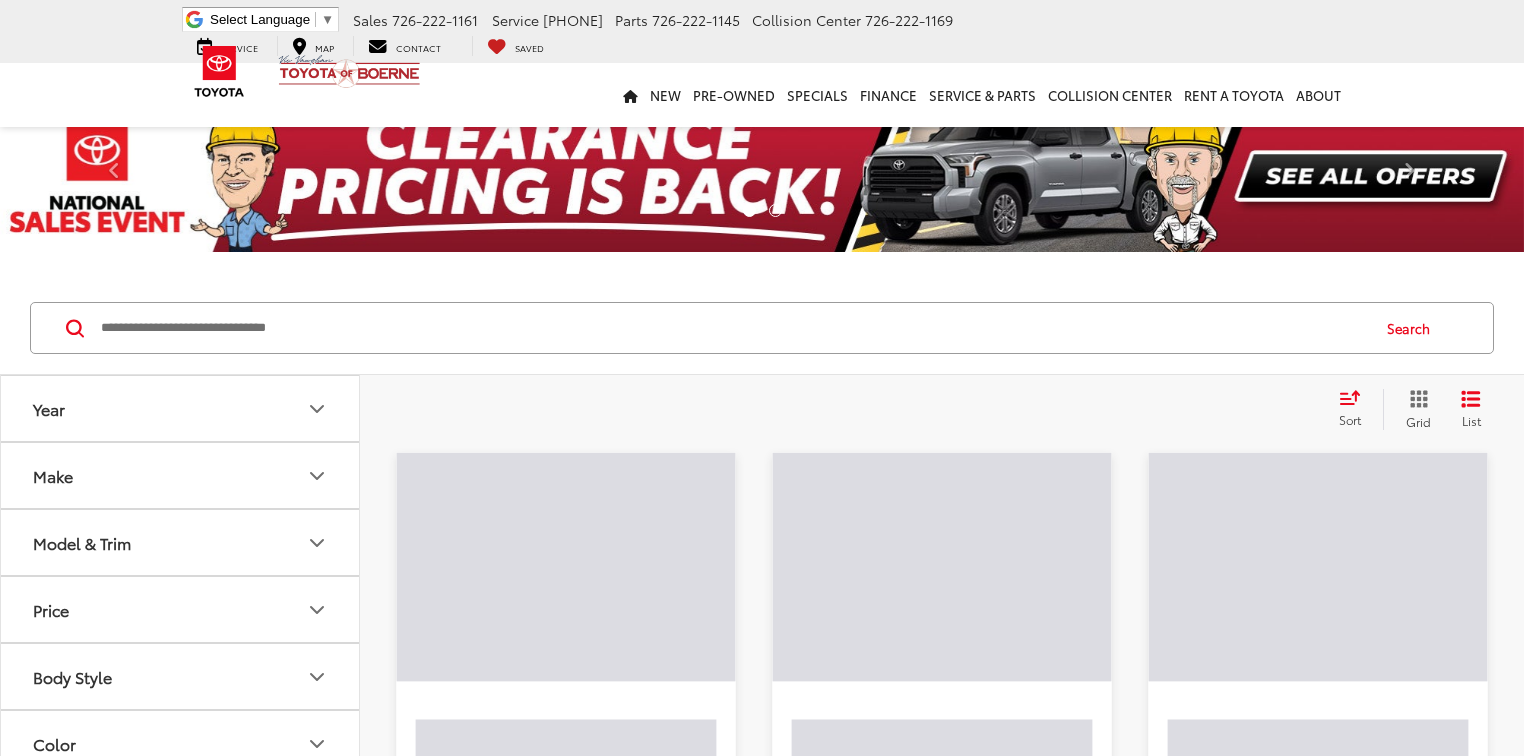 click at bounding box center (733, 328) 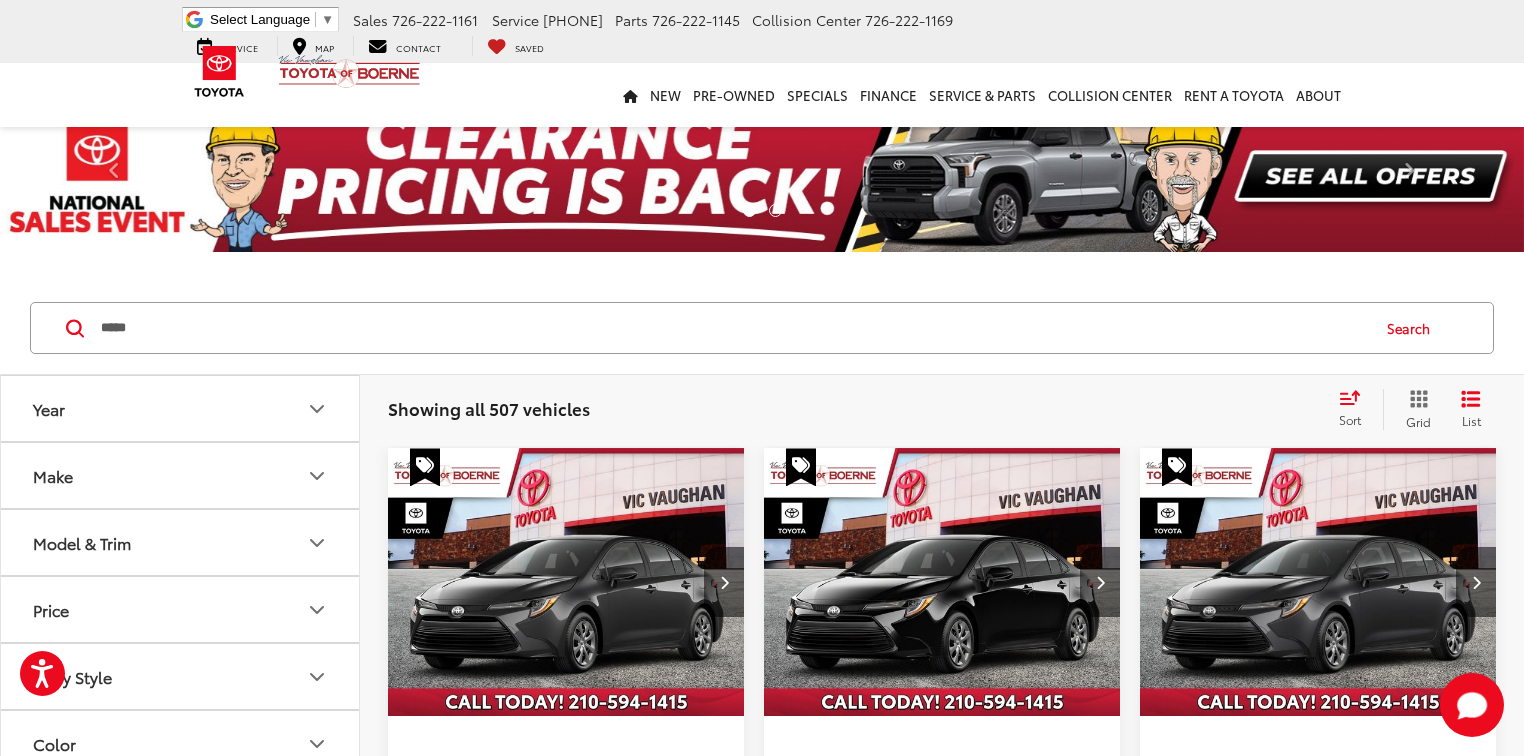 type on "*****" 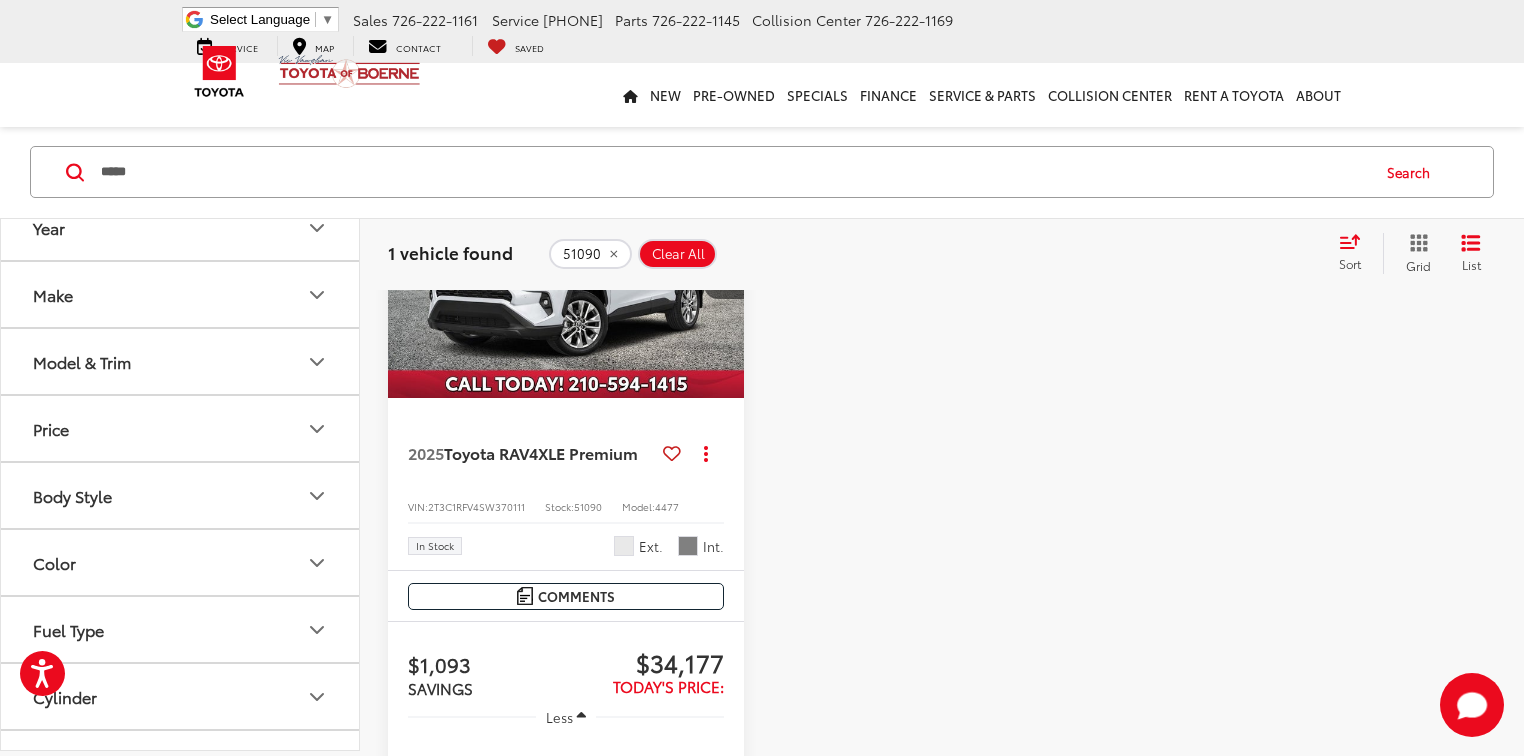 scroll, scrollTop: 320, scrollLeft: 0, axis: vertical 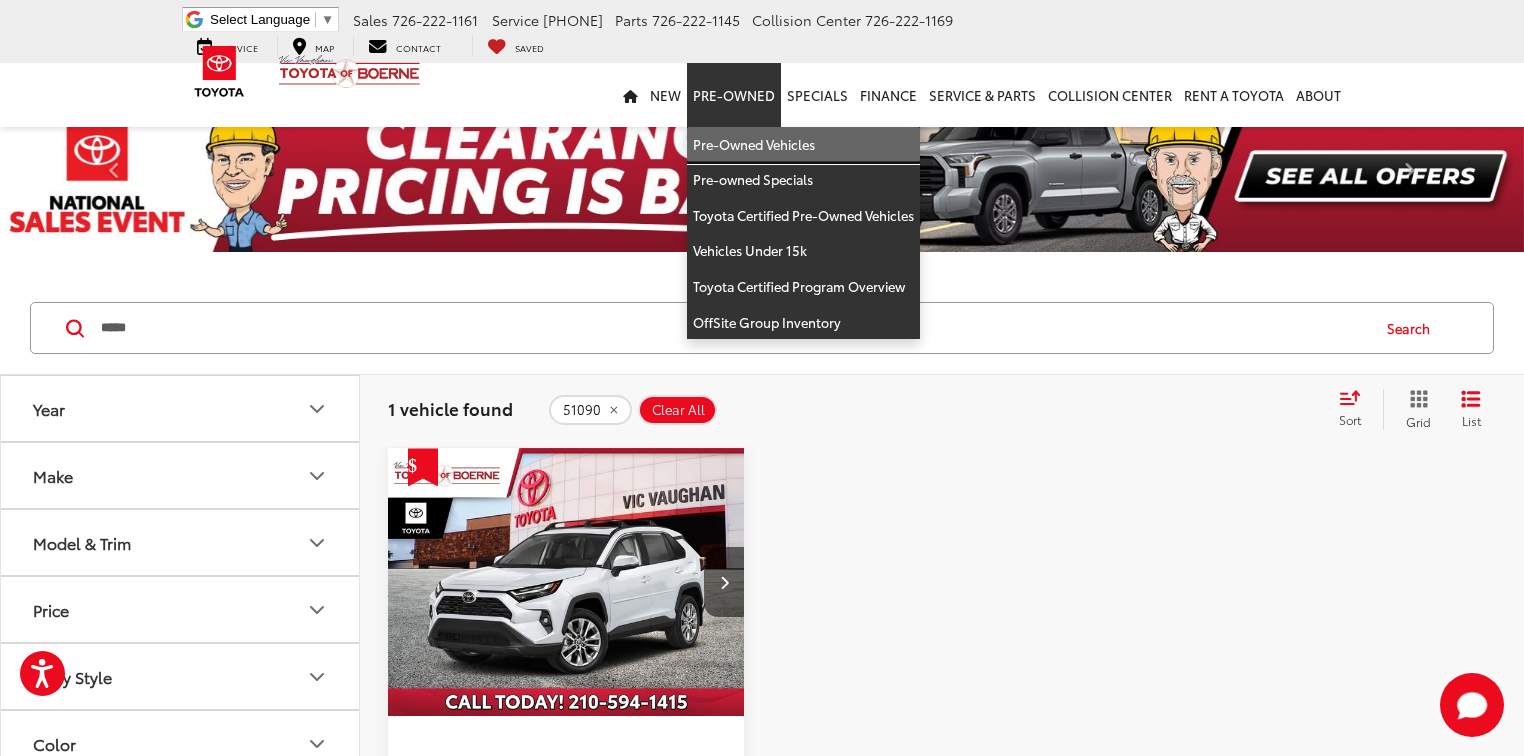 click on "Pre-Owned Vehicles" at bounding box center [803, 145] 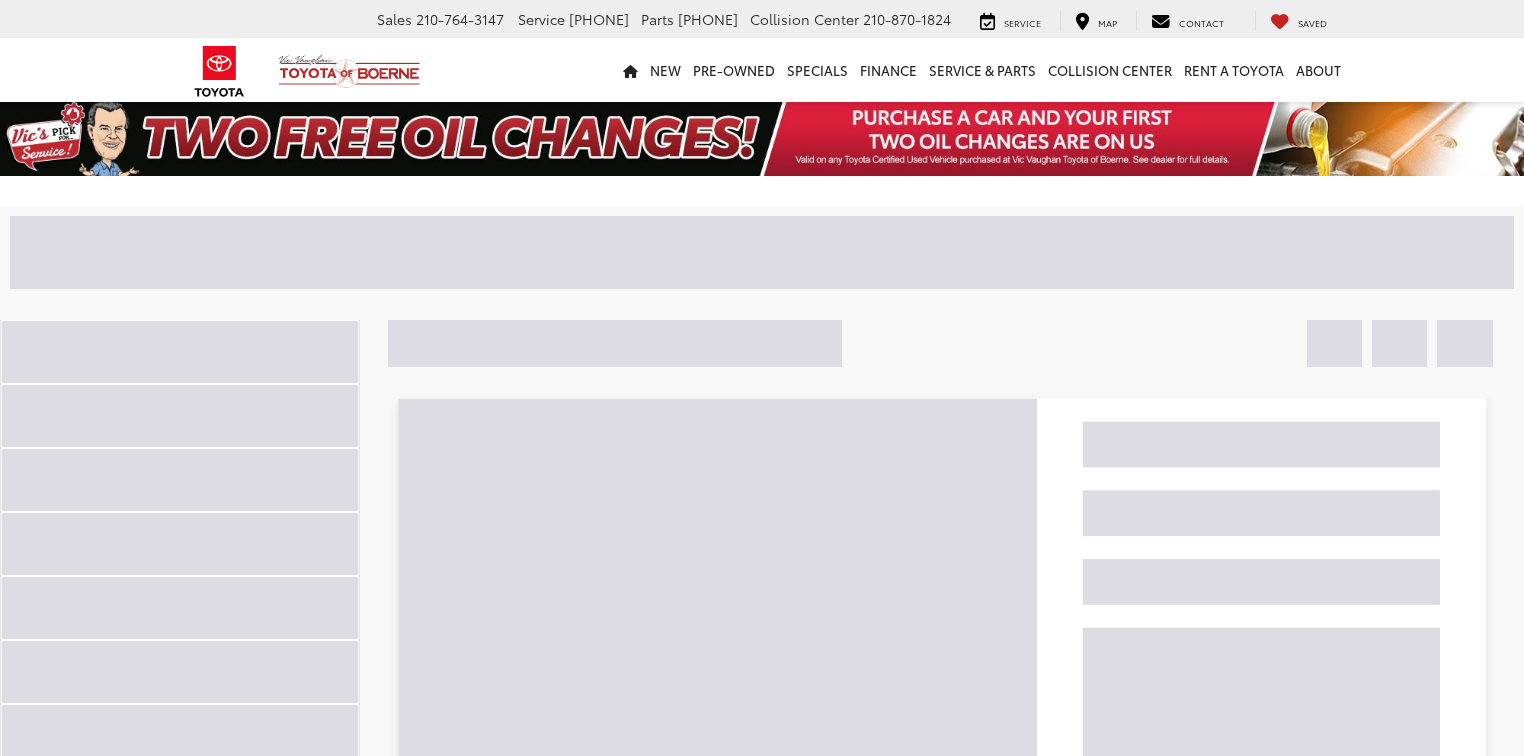 scroll, scrollTop: 0, scrollLeft: 0, axis: both 